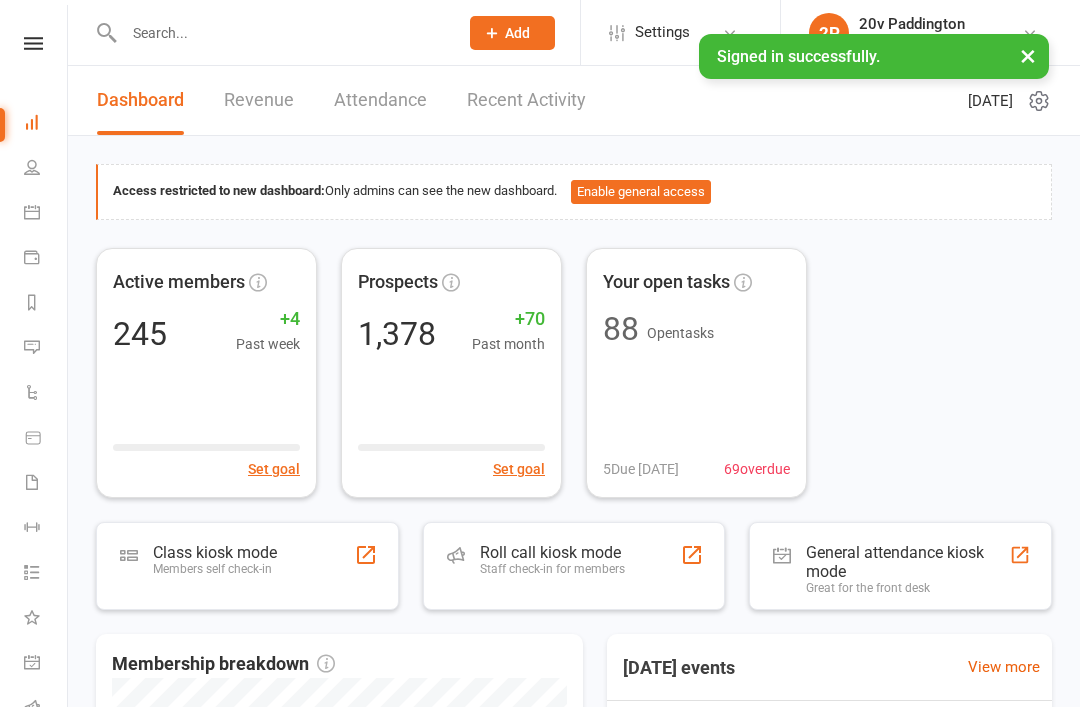scroll, scrollTop: 0, scrollLeft: 0, axis: both 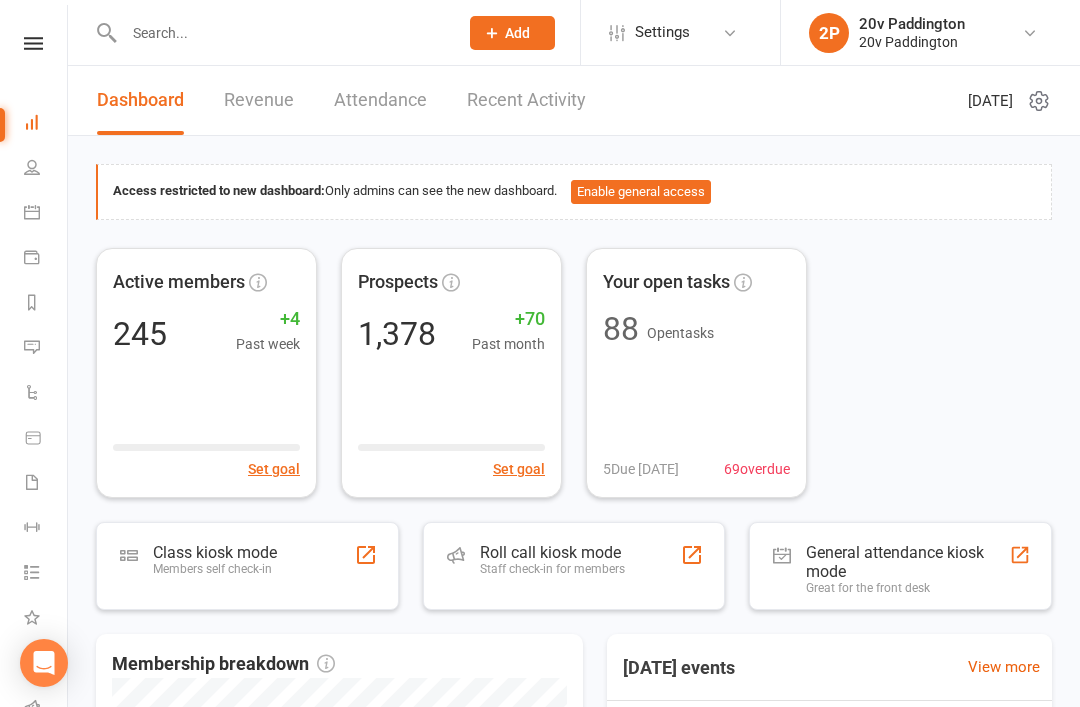 click on "Calendar" at bounding box center (46, 214) 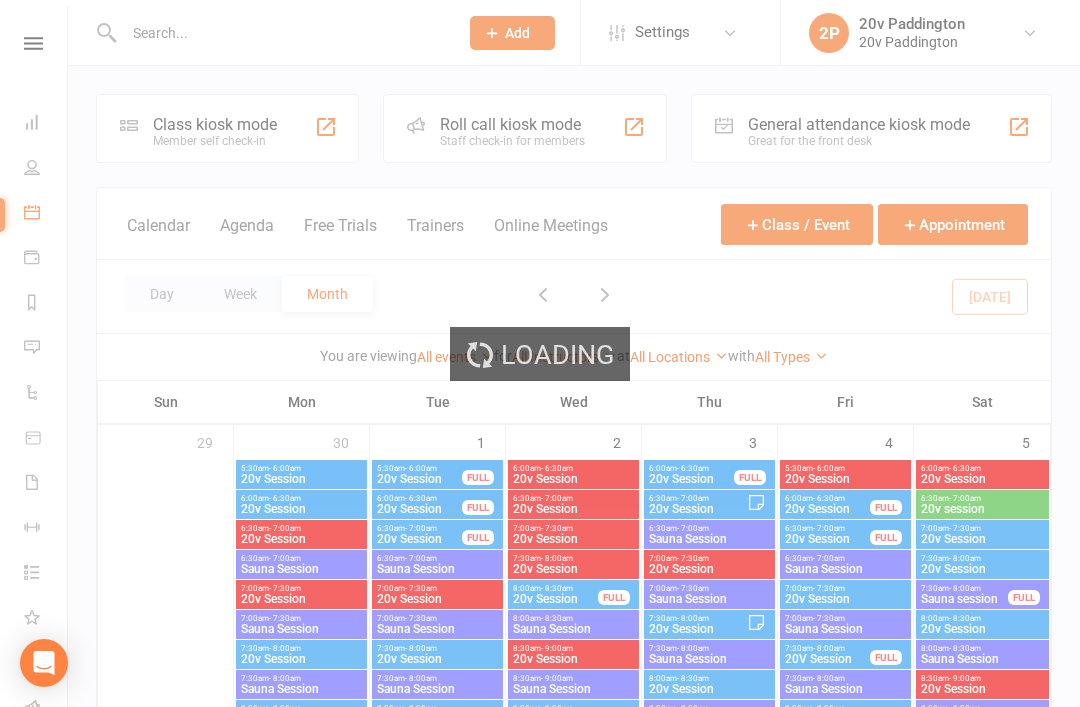 click on "Agenda" at bounding box center [247, 237] 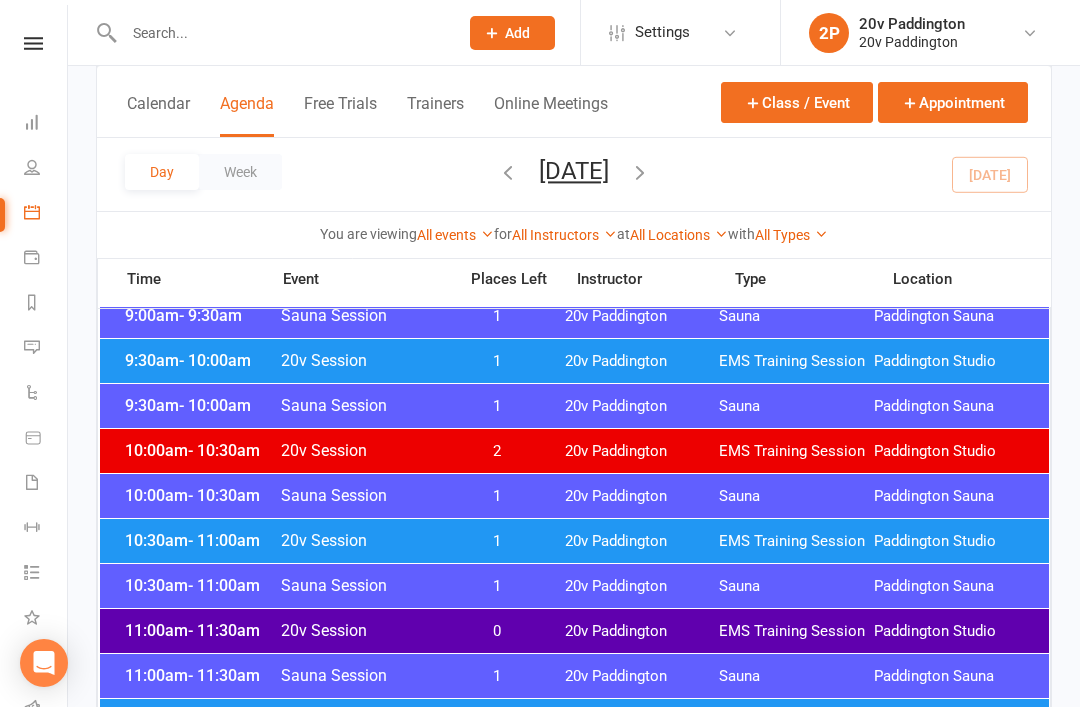 scroll, scrollTop: 710, scrollLeft: 0, axis: vertical 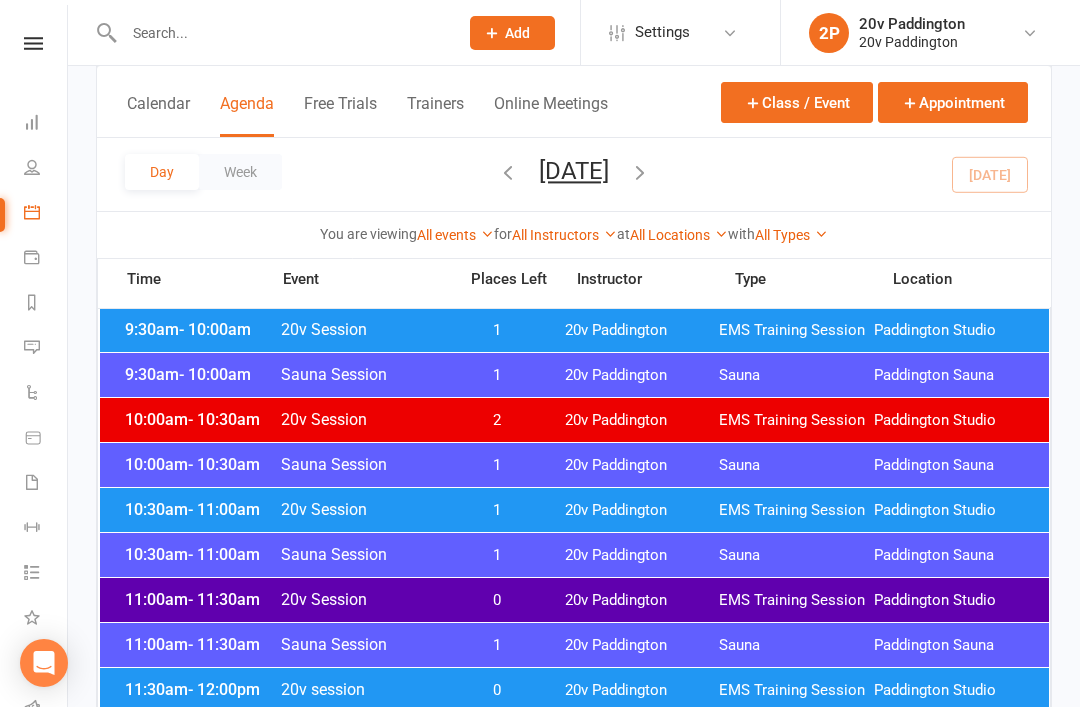 click on "10:30am  - 11:00am 20v Session 1 20v Paddington EMS Training Session [GEOGRAPHIC_DATA]" at bounding box center (574, 510) 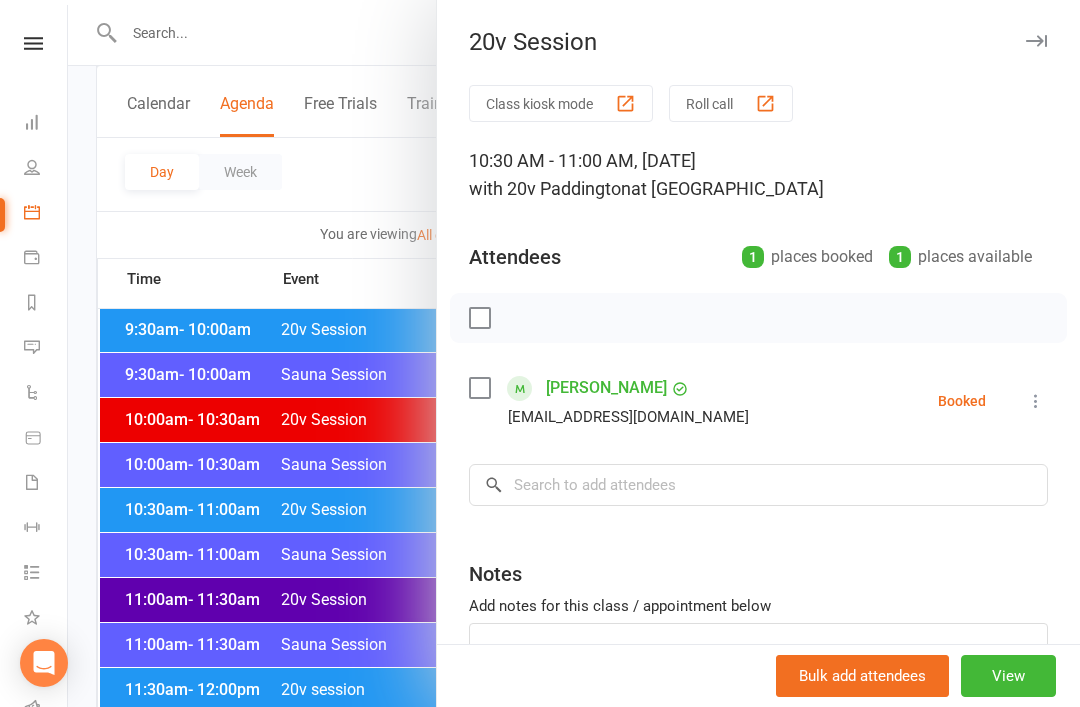click at bounding box center (574, 353) 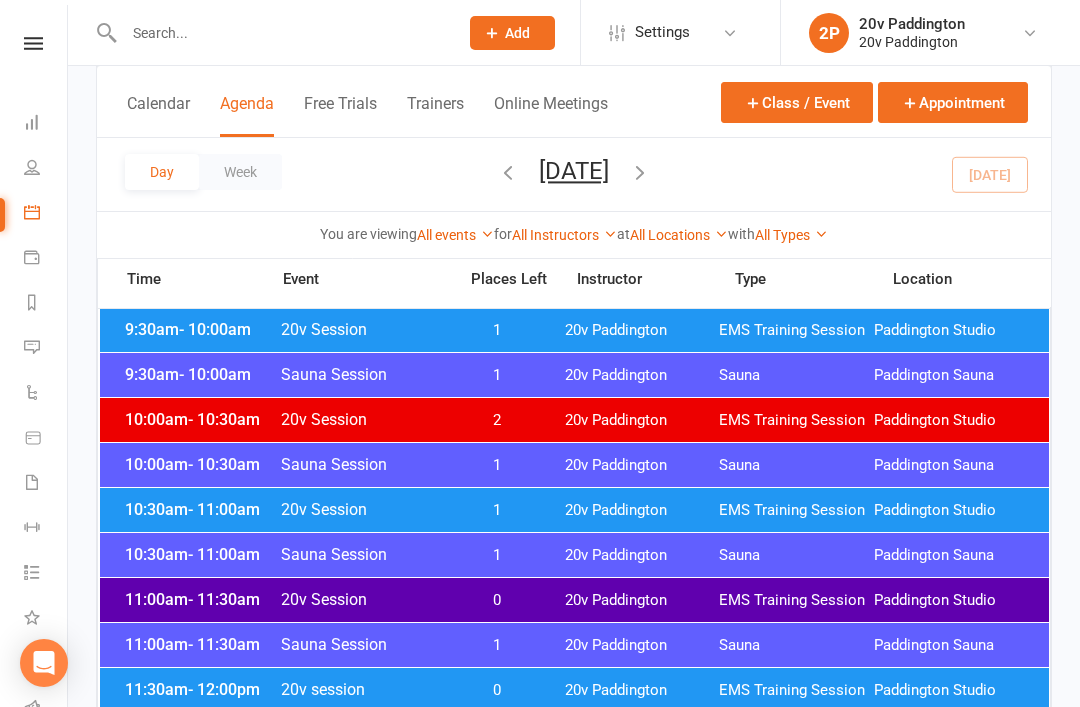 click on "10:00am  - 10:30am 20v Session 2 20v Paddington EMS Training Session [GEOGRAPHIC_DATA]" at bounding box center [574, 420] 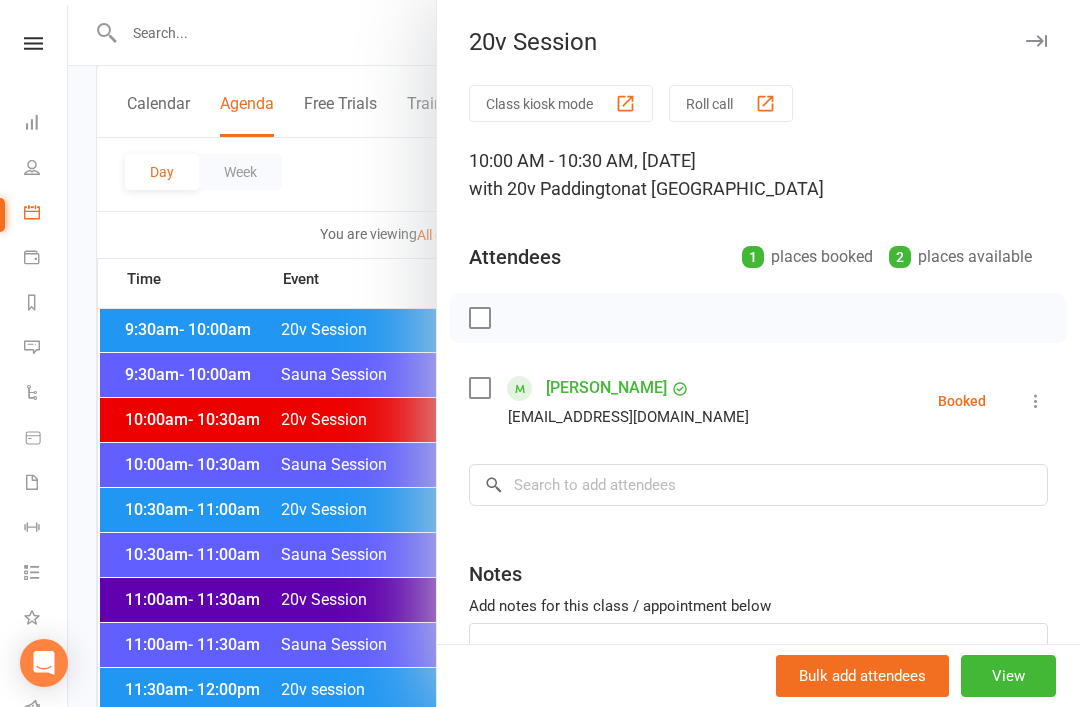click at bounding box center [574, 353] 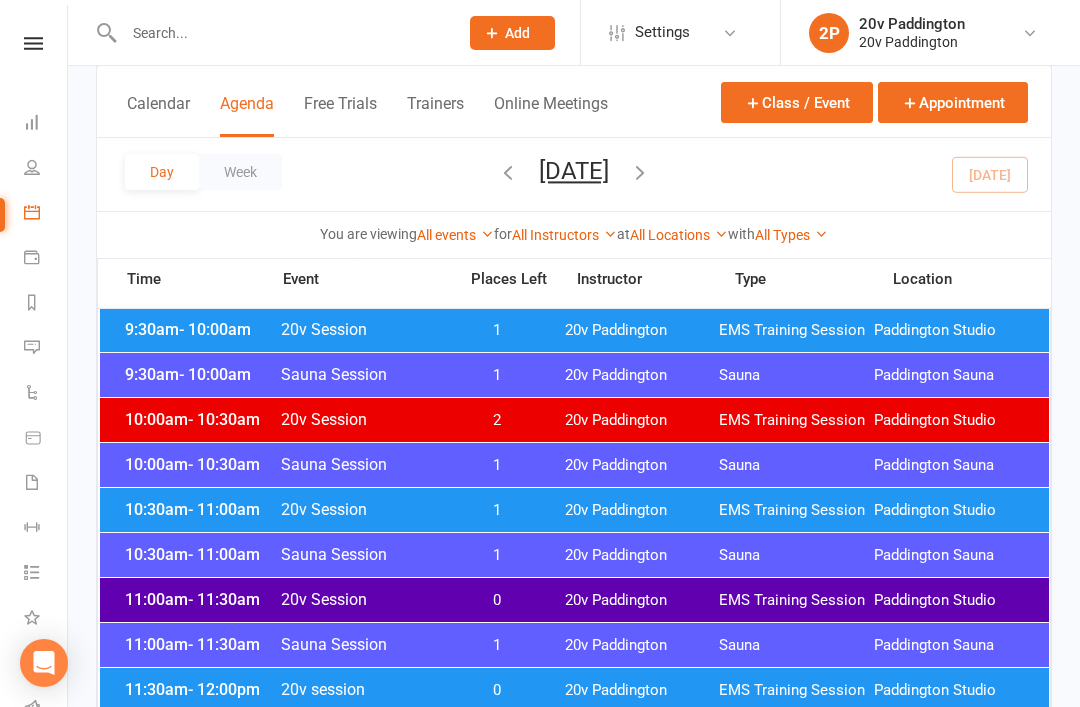 click on "EMS Training Session" at bounding box center [796, 420] 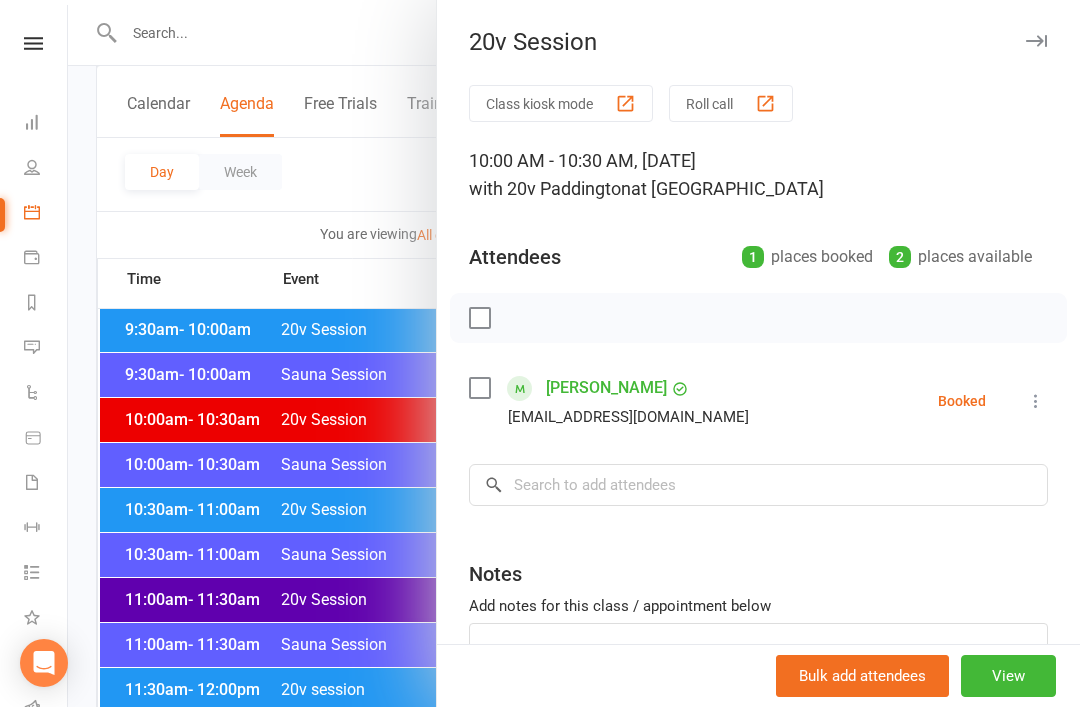click on "View" at bounding box center (1008, 676) 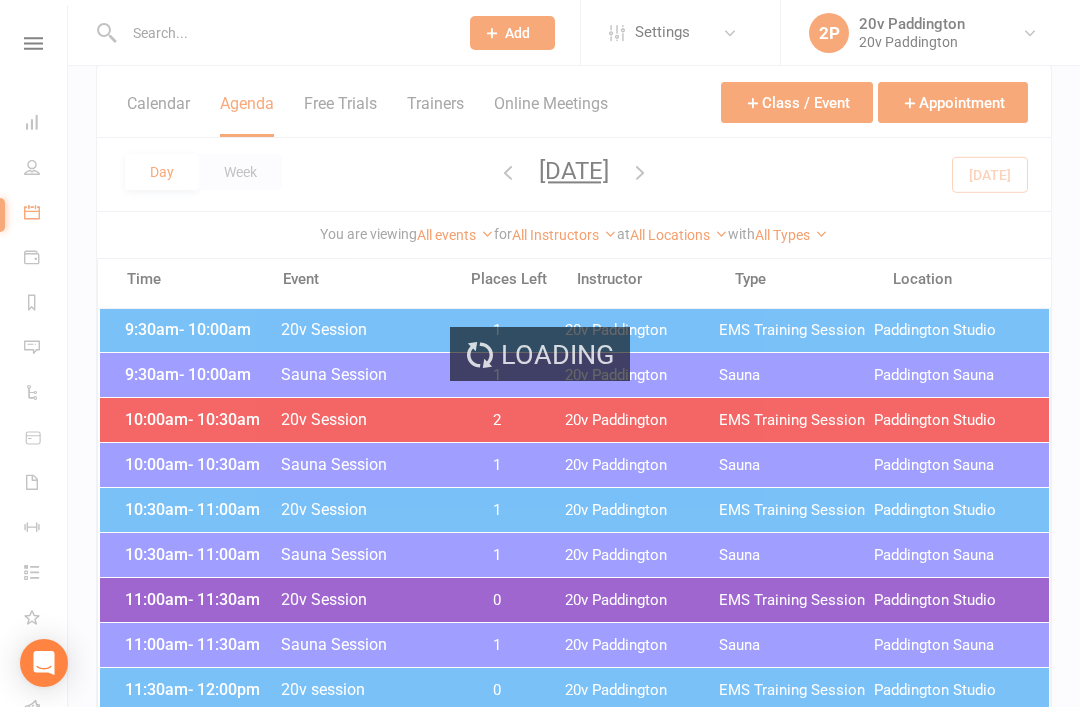 scroll, scrollTop: 0, scrollLeft: 0, axis: both 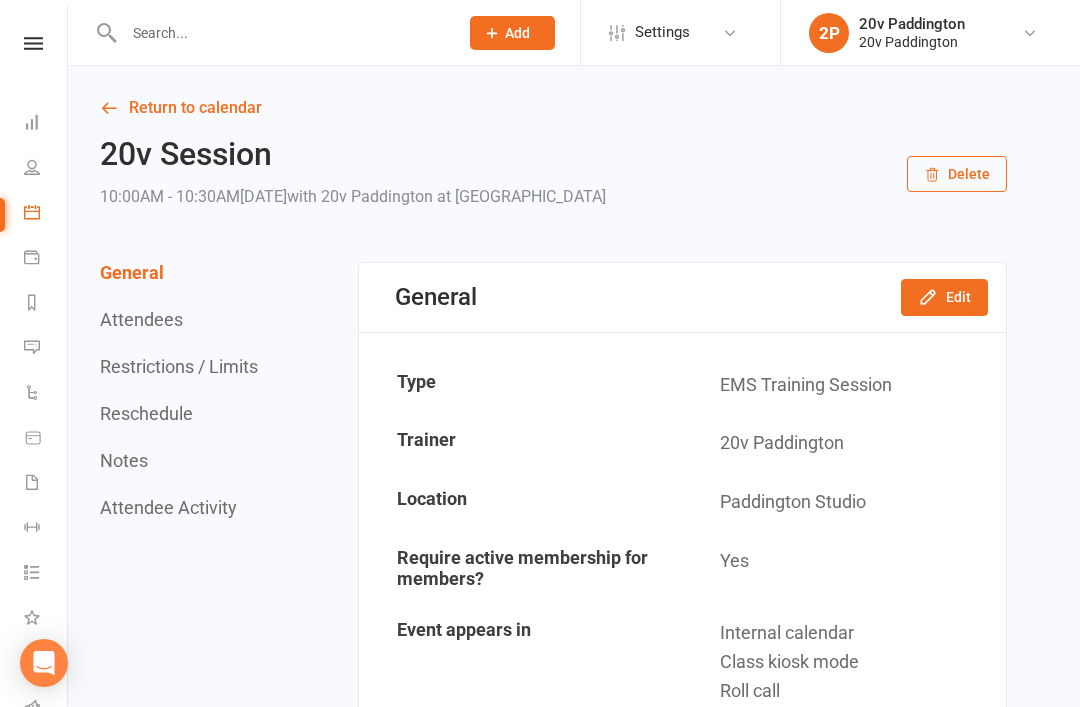 click 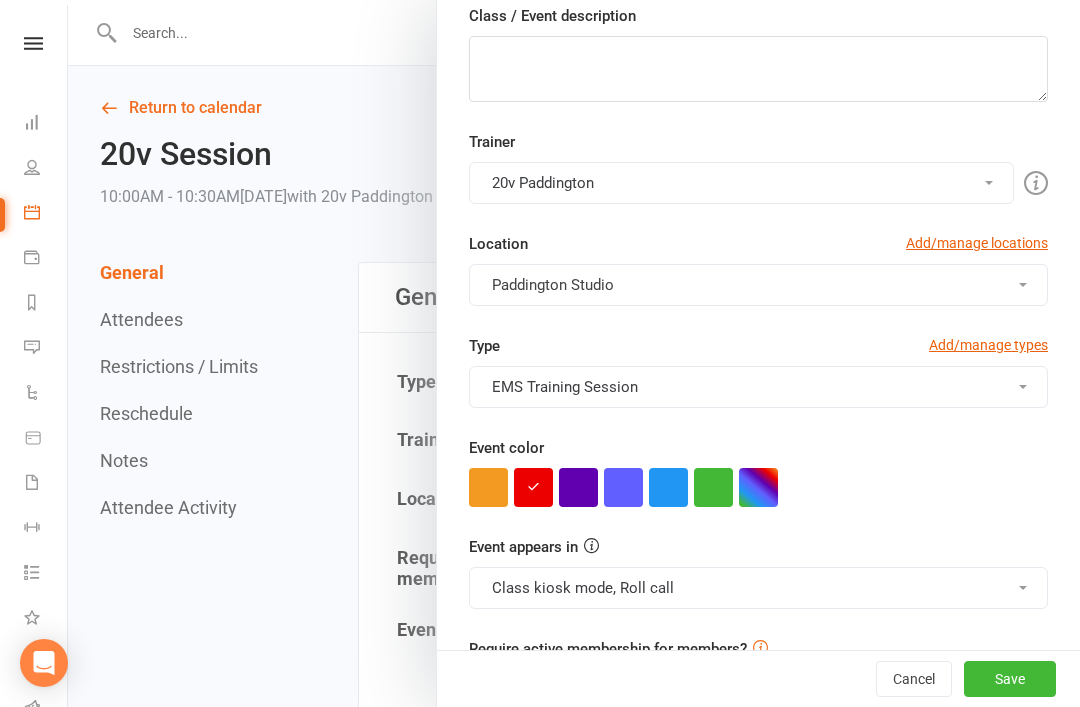 scroll, scrollTop: 306, scrollLeft: 0, axis: vertical 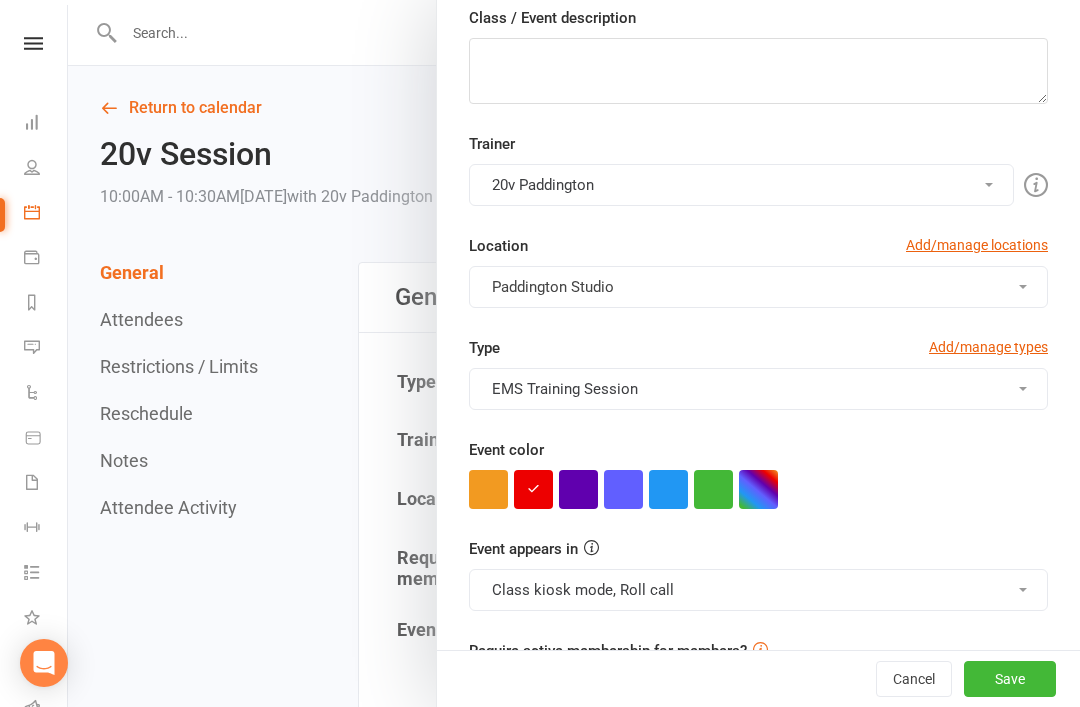 click at bounding box center (713, 489) 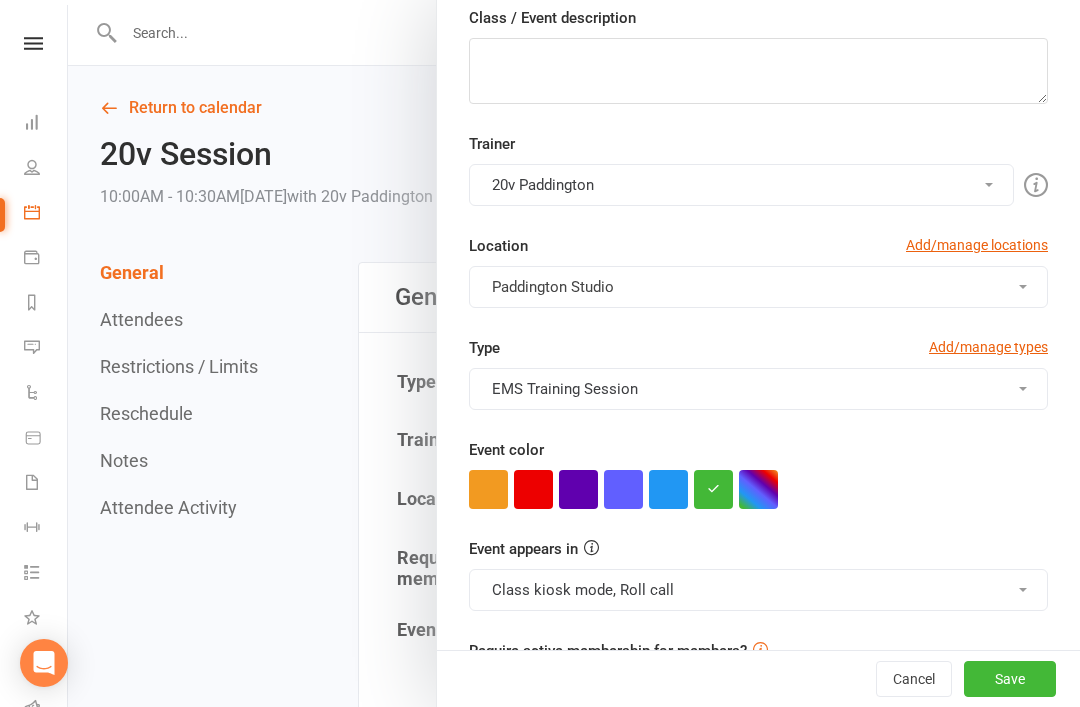 click on "Class kiosk mode, Roll call" at bounding box center [758, 590] 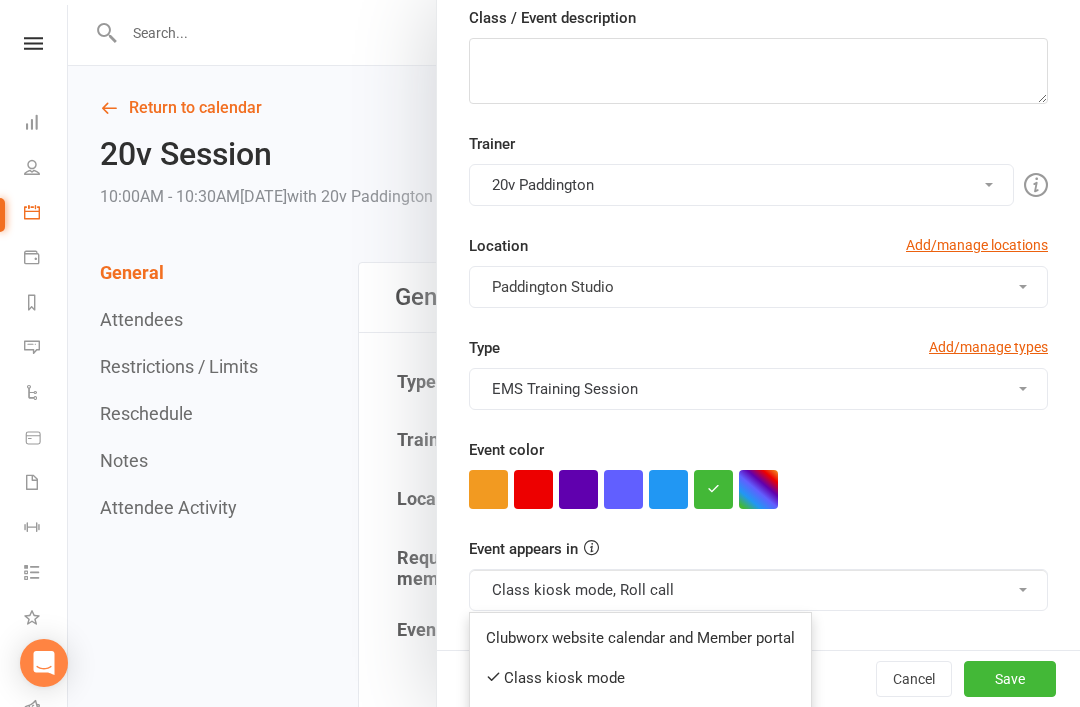 click on "Clubworx website calendar and Member portal" at bounding box center (640, 638) 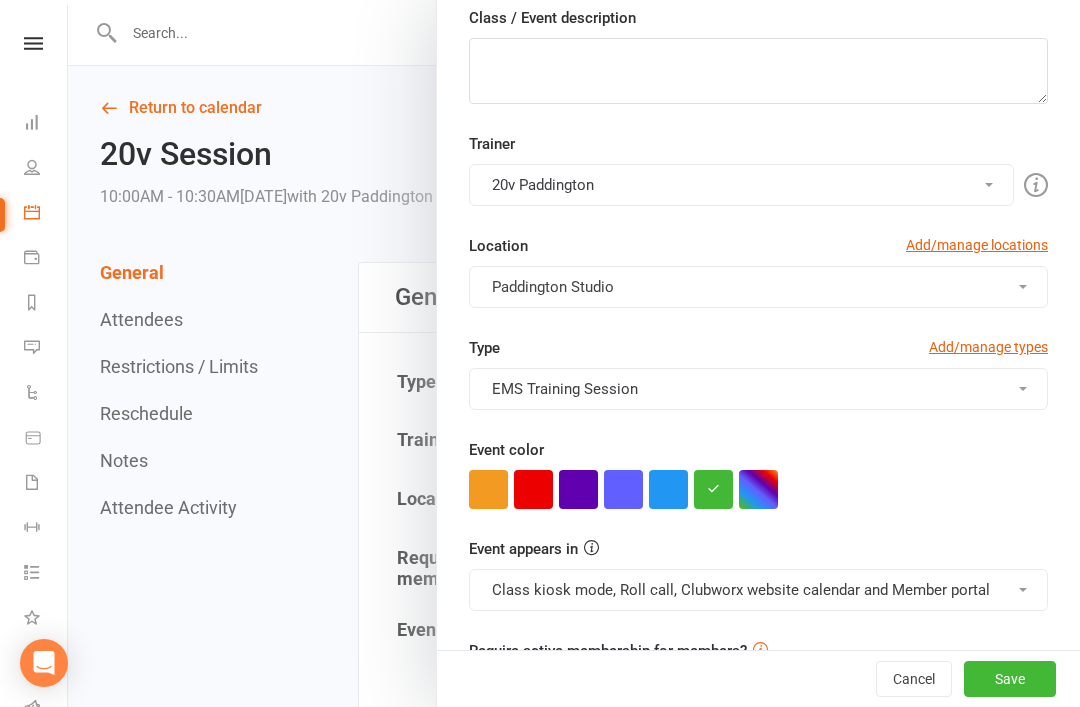 click at bounding box center (668, 489) 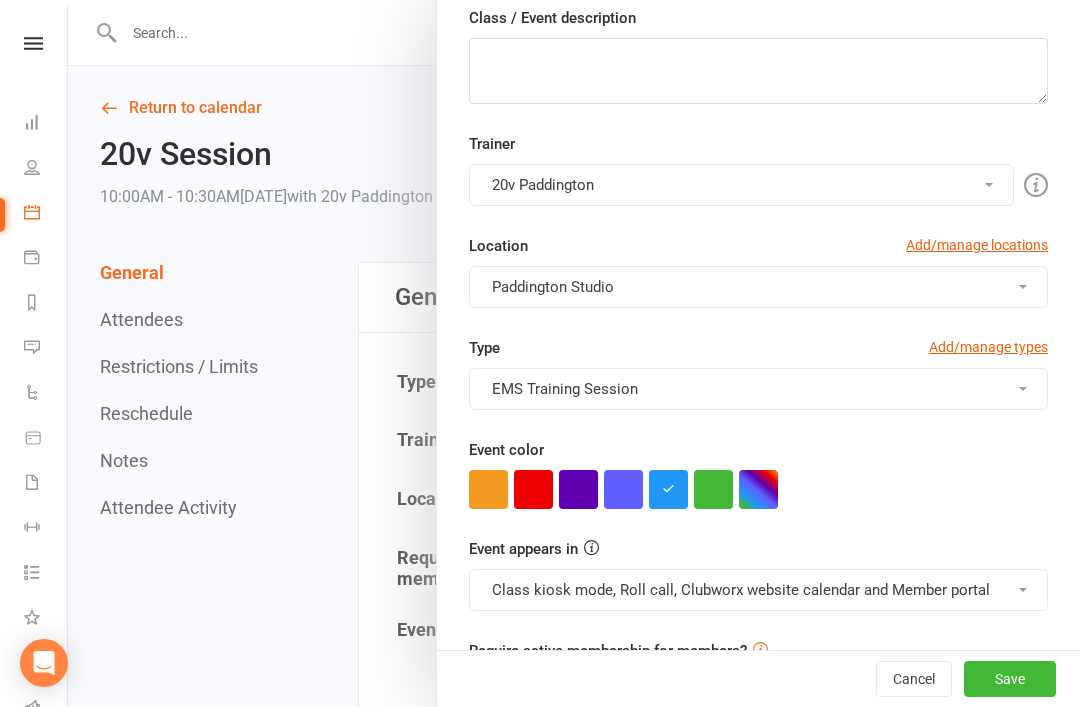 click on "Save" at bounding box center [1010, 679] 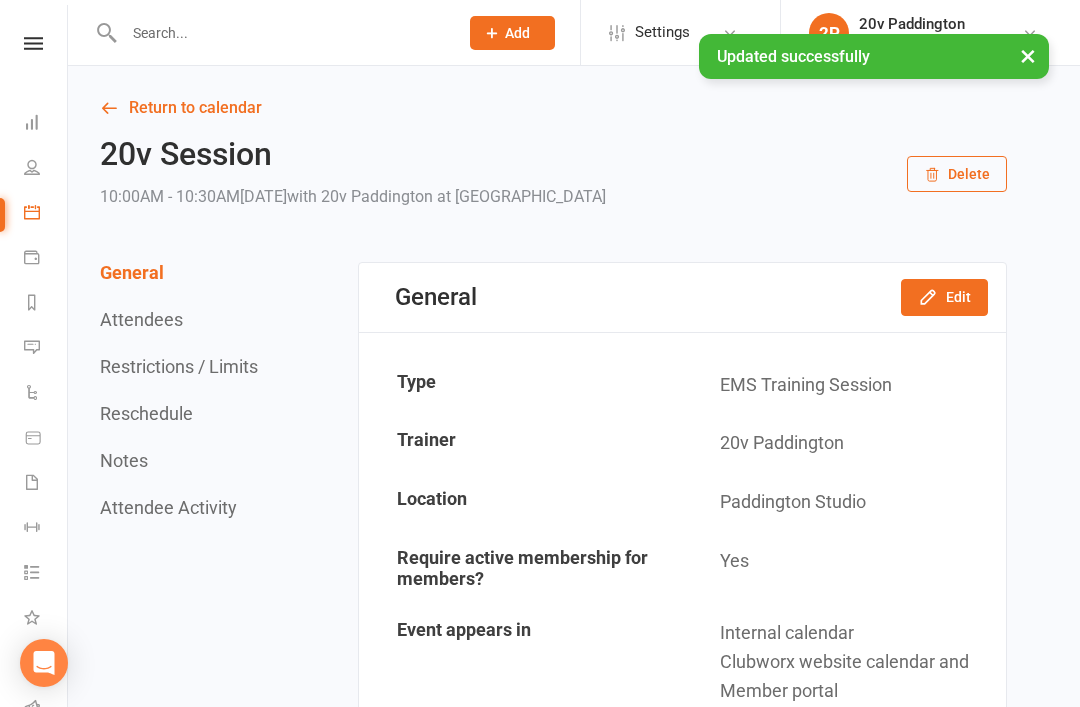 click on "Return to calendar" at bounding box center [553, 108] 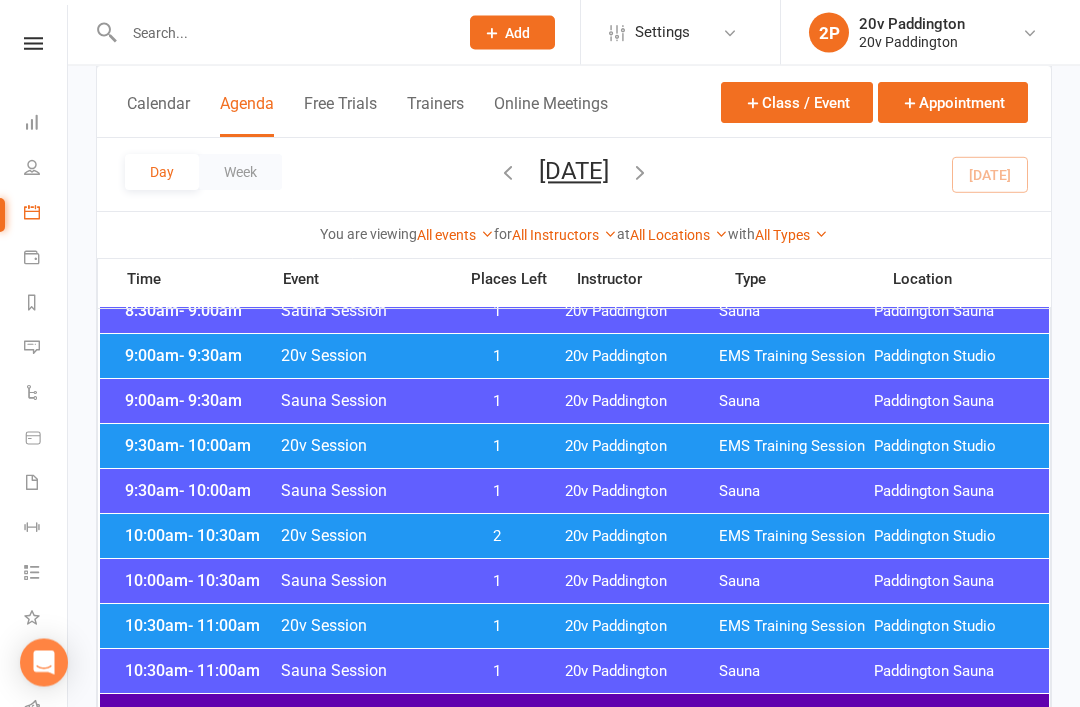 click on "10:00am  - 10:30am" at bounding box center [200, 536] 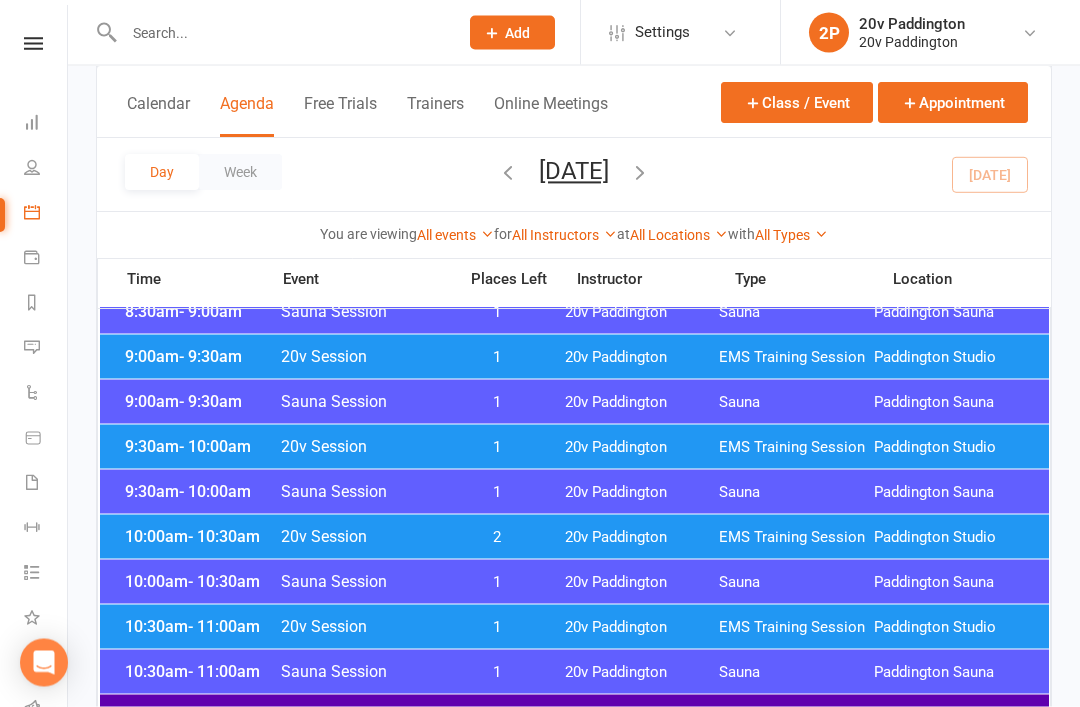 scroll, scrollTop: 594, scrollLeft: 0, axis: vertical 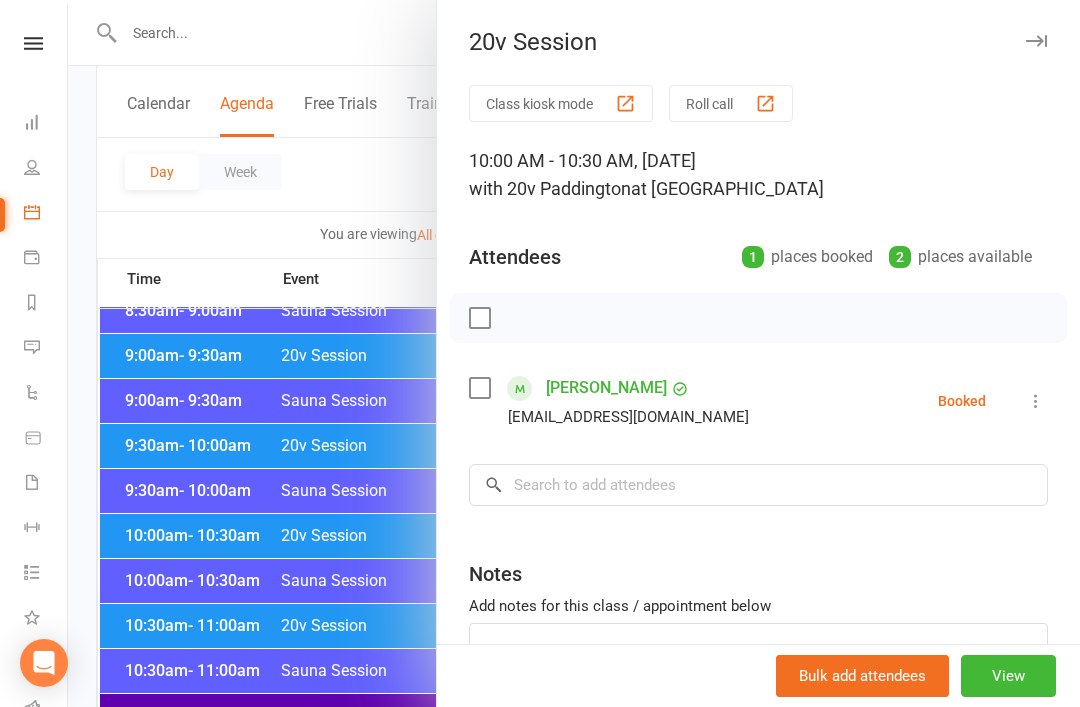 click at bounding box center [574, 353] 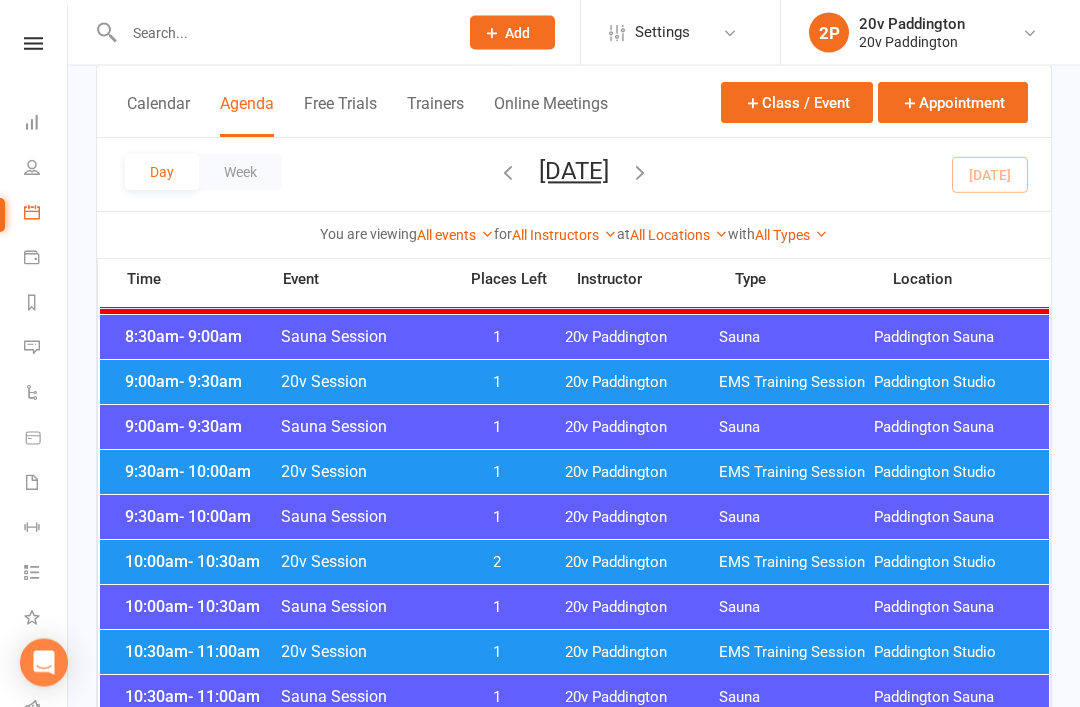 scroll, scrollTop: 565, scrollLeft: 0, axis: vertical 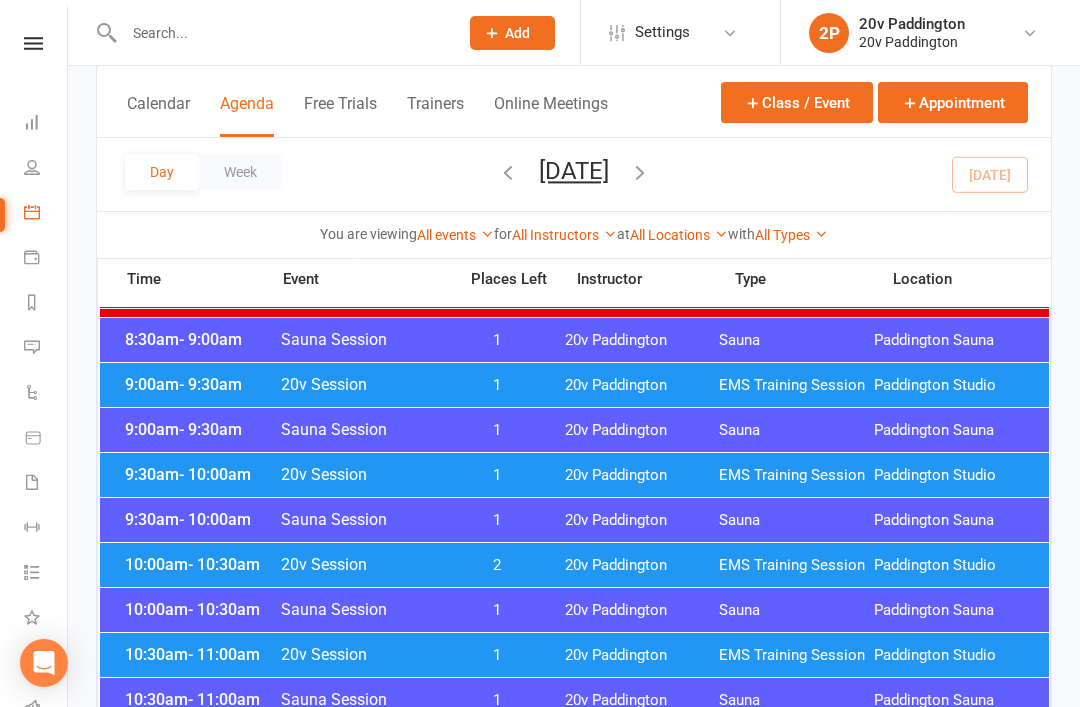 click on "9:30am  - 10:00am 20v Session 1 20v Paddington EMS Training Session [GEOGRAPHIC_DATA]" at bounding box center [574, 475] 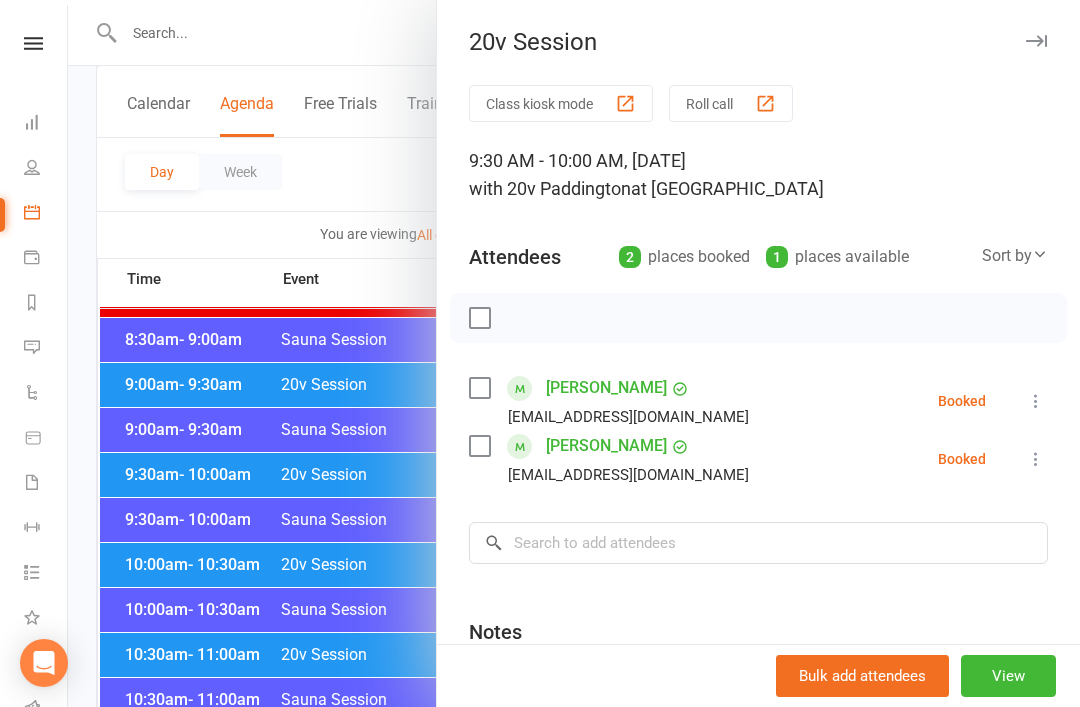 click at bounding box center (574, 353) 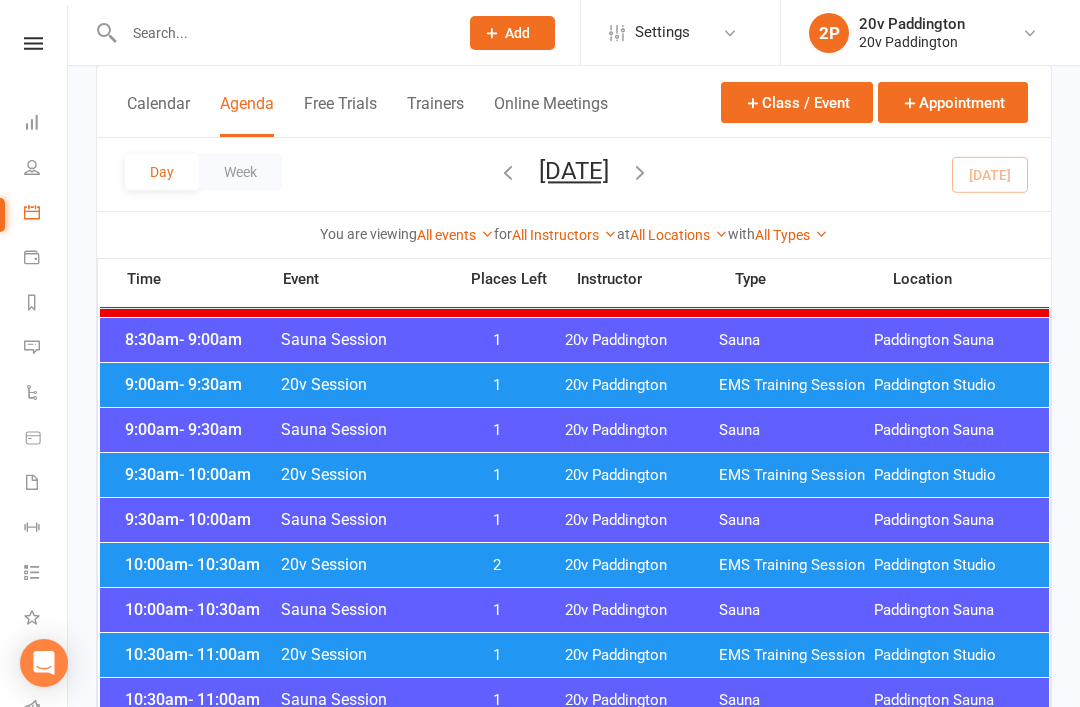 click on "10:00am  - 10:30am" at bounding box center [200, 564] 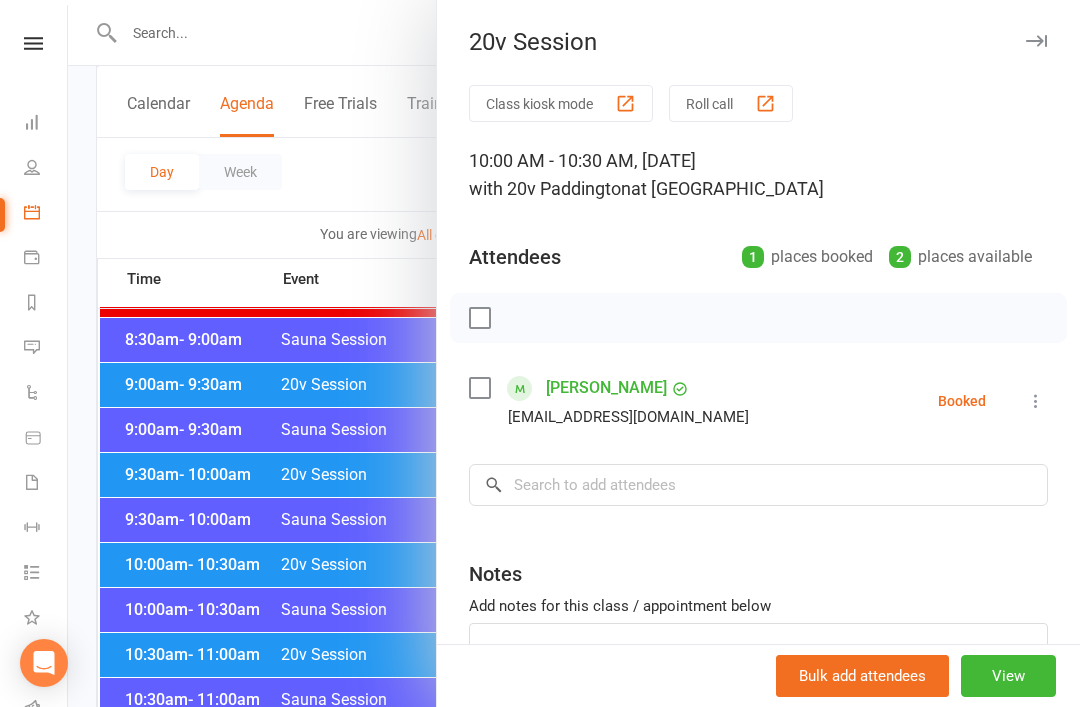 click at bounding box center [574, 353] 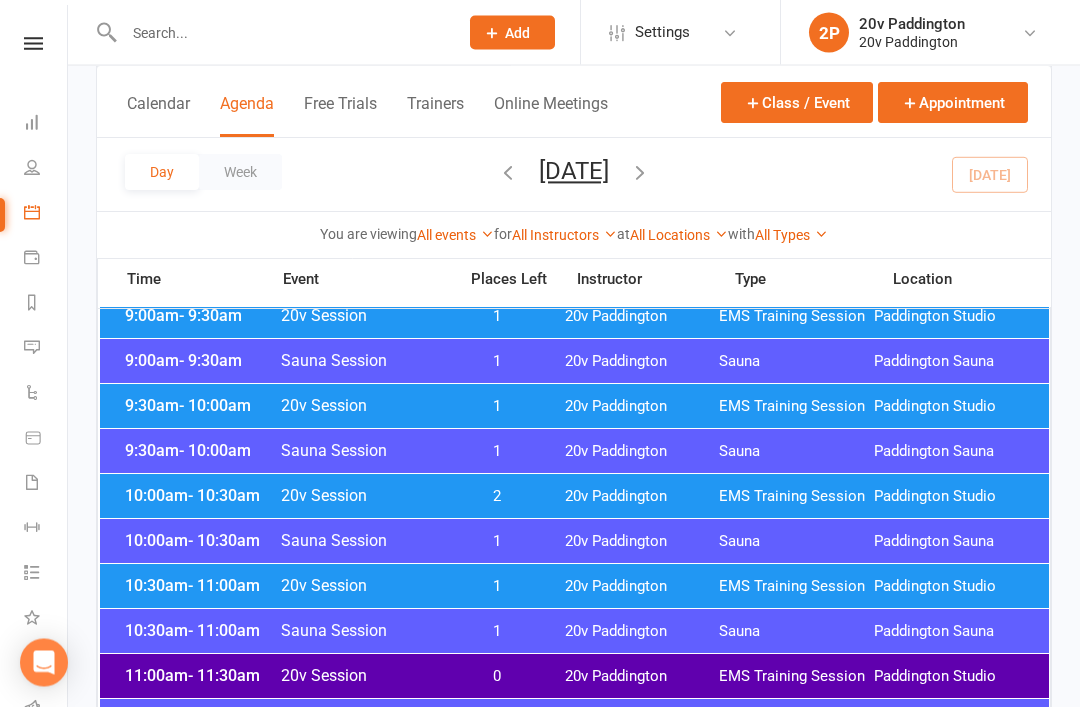click on "10:30am  - 11:00am" at bounding box center [200, 586] 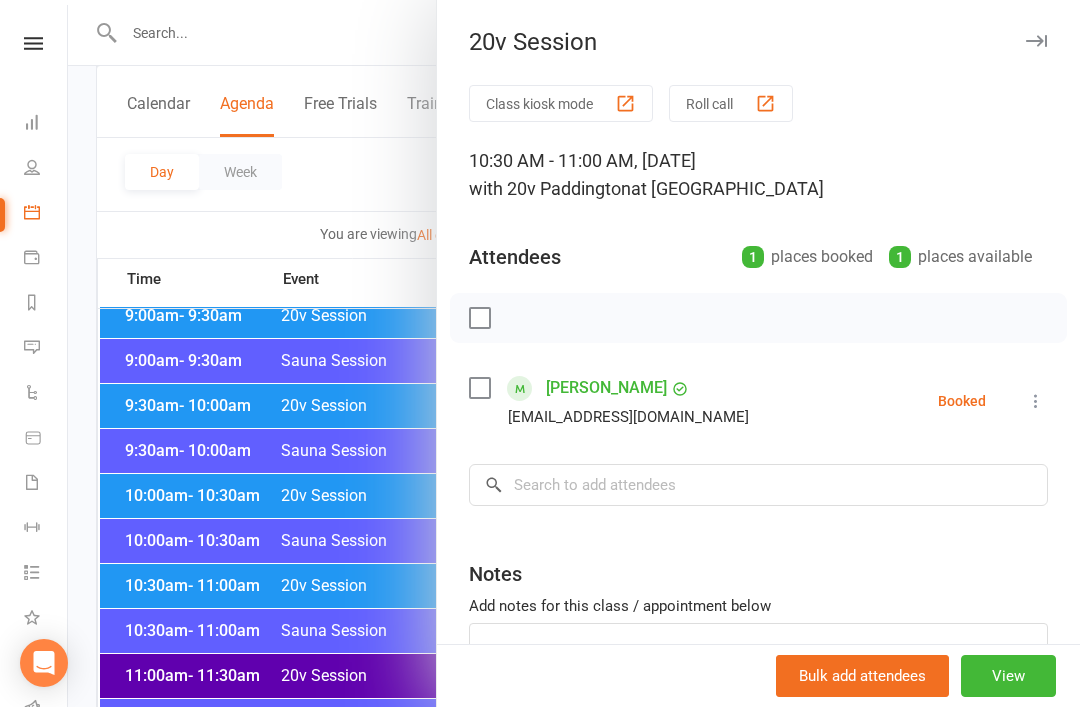 click at bounding box center (574, 353) 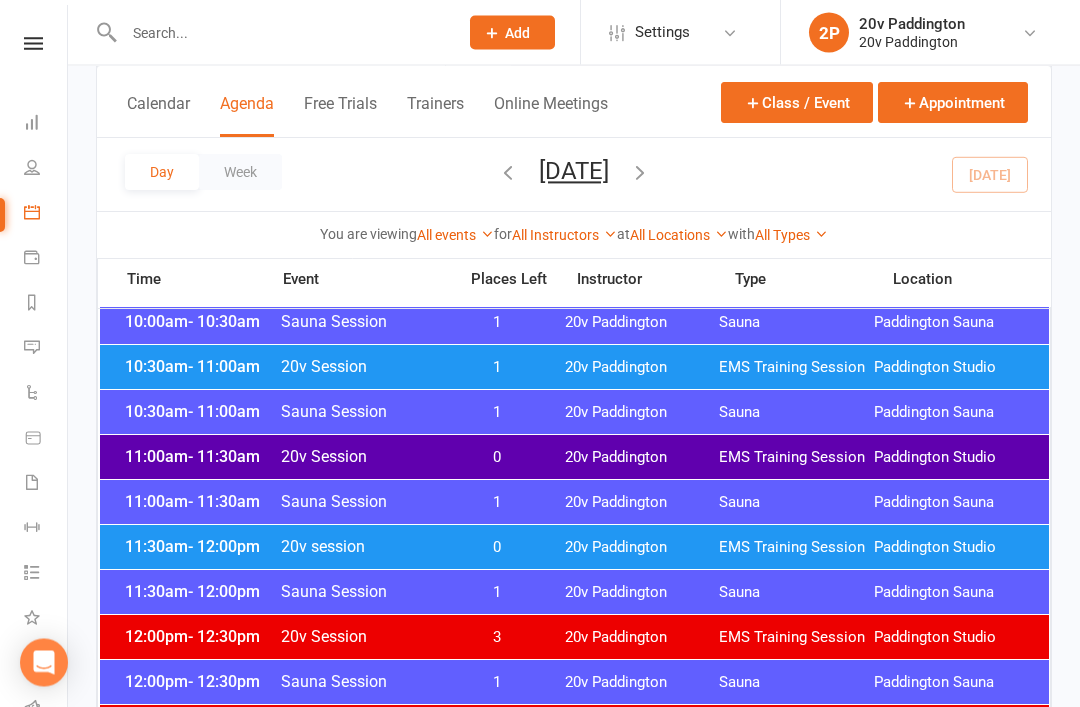 scroll, scrollTop: 853, scrollLeft: 0, axis: vertical 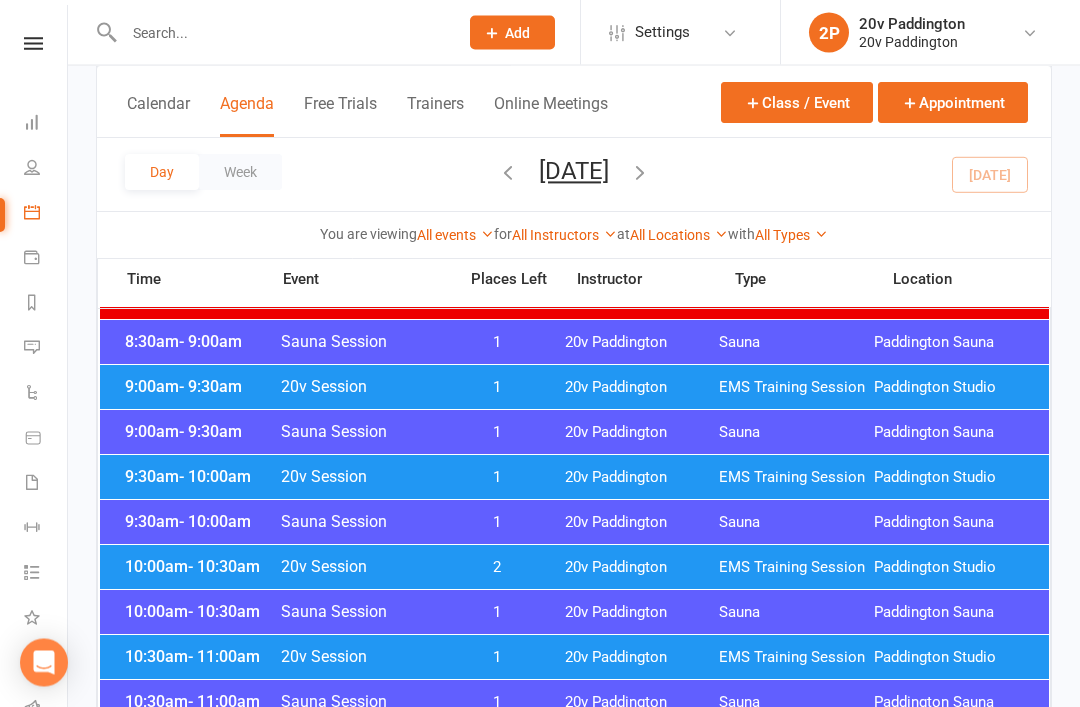 click on "Paddington Studio" at bounding box center [951, 478] 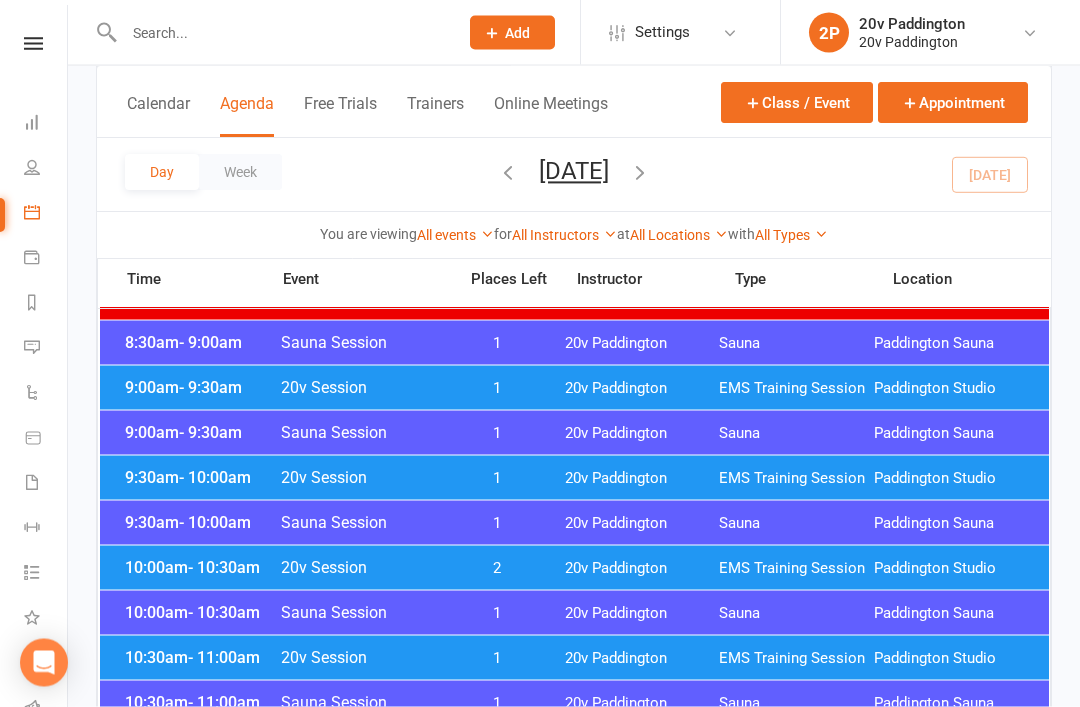 scroll, scrollTop: 563, scrollLeft: 0, axis: vertical 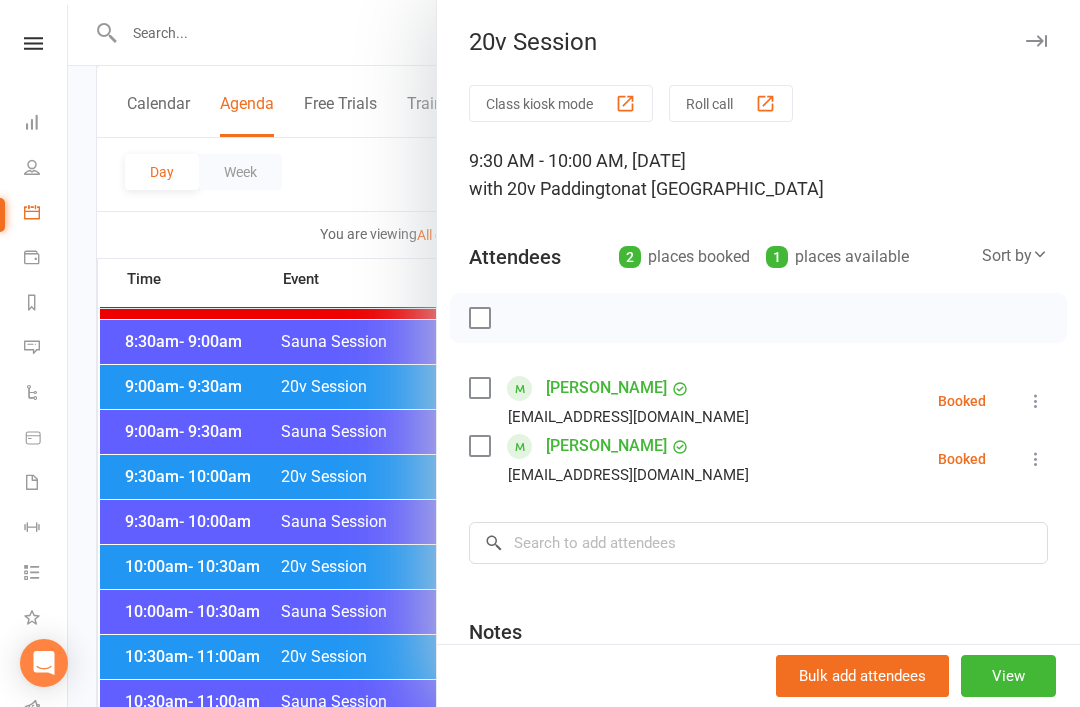 click at bounding box center (1036, 401) 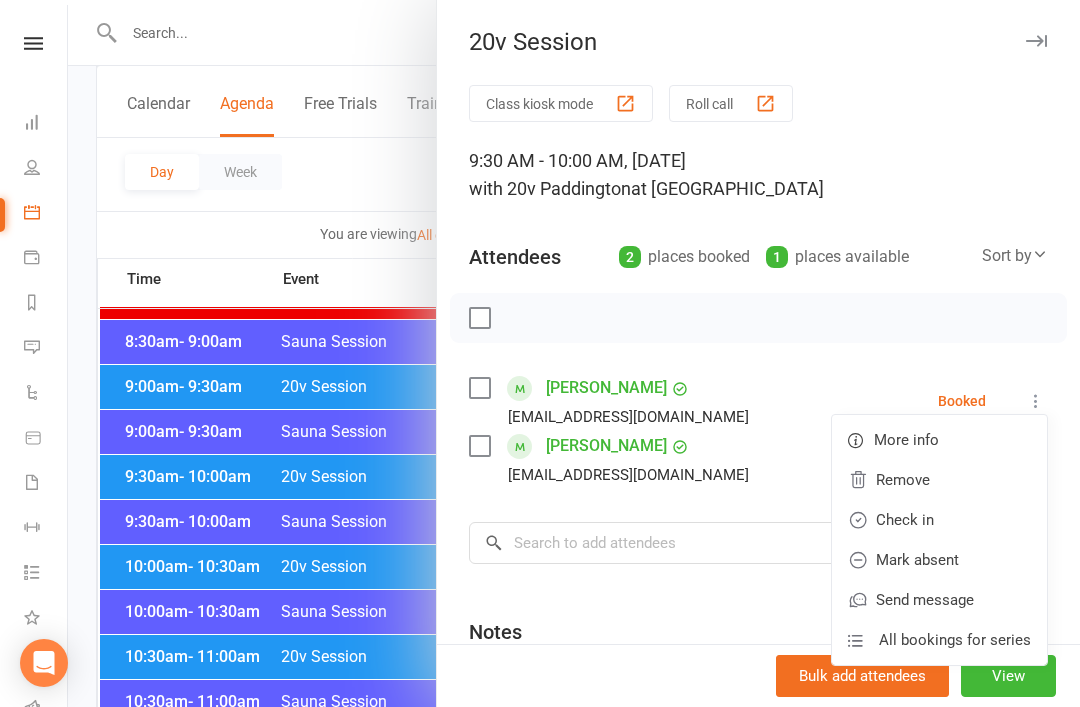 click on "Check in" at bounding box center (939, 520) 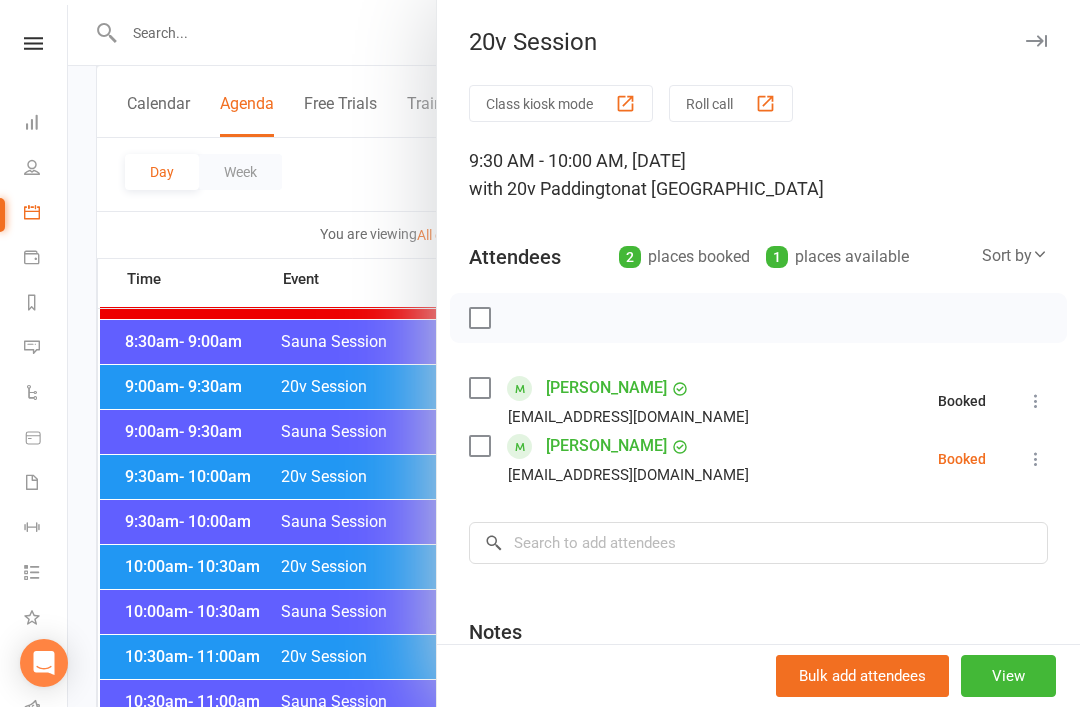 click at bounding box center [1036, 459] 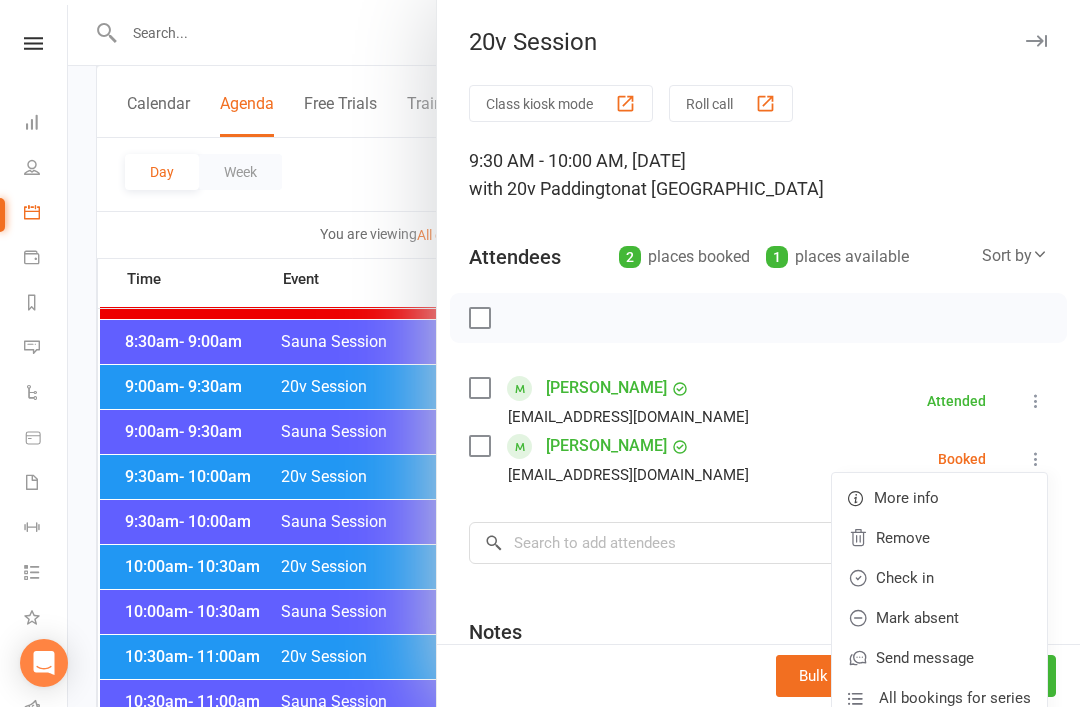 click on "Check in" at bounding box center [939, 578] 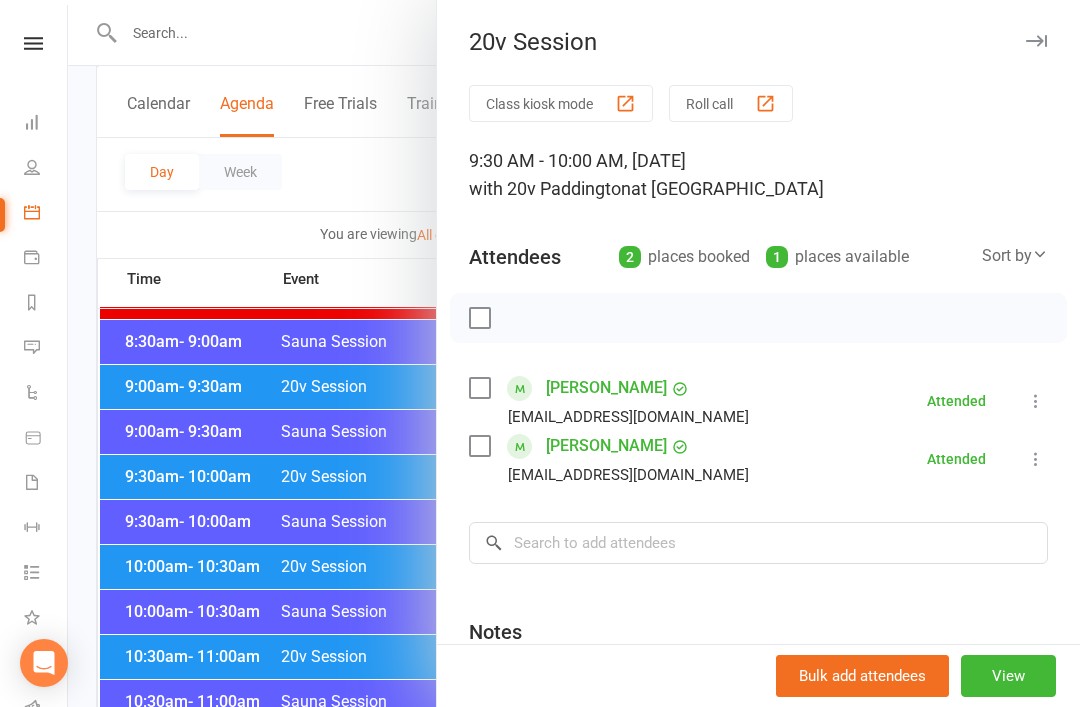 click at bounding box center [574, 353] 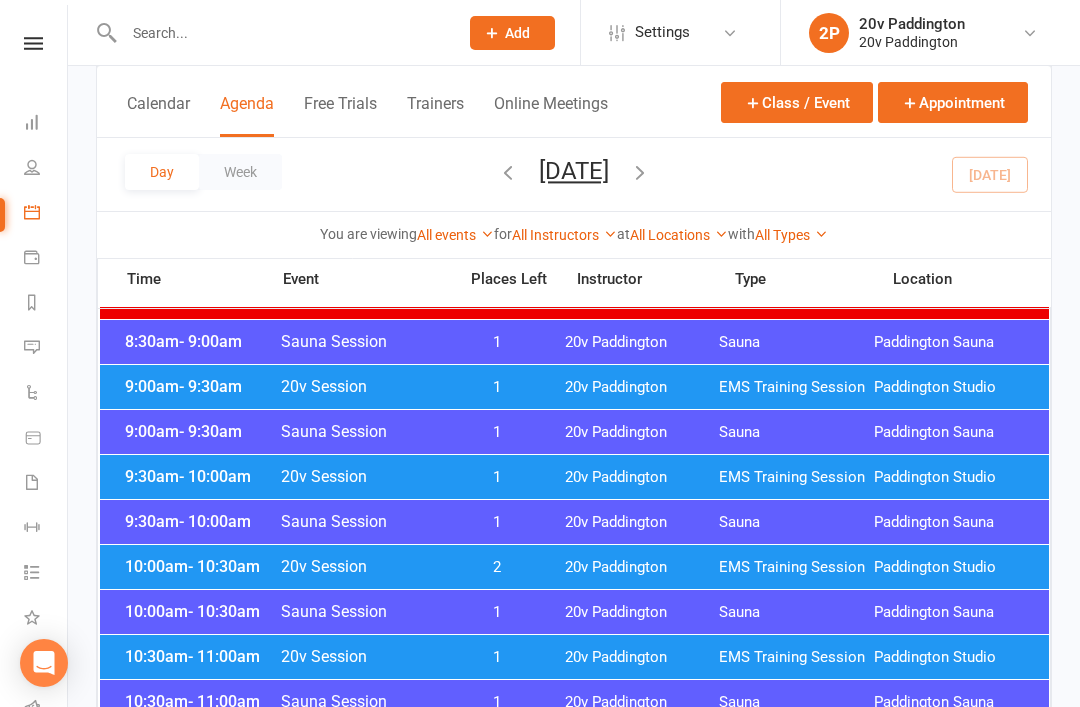click on "10:00am  - 10:30am 20v Session 2 20v Paddington EMS Training Session [GEOGRAPHIC_DATA]" at bounding box center [574, 567] 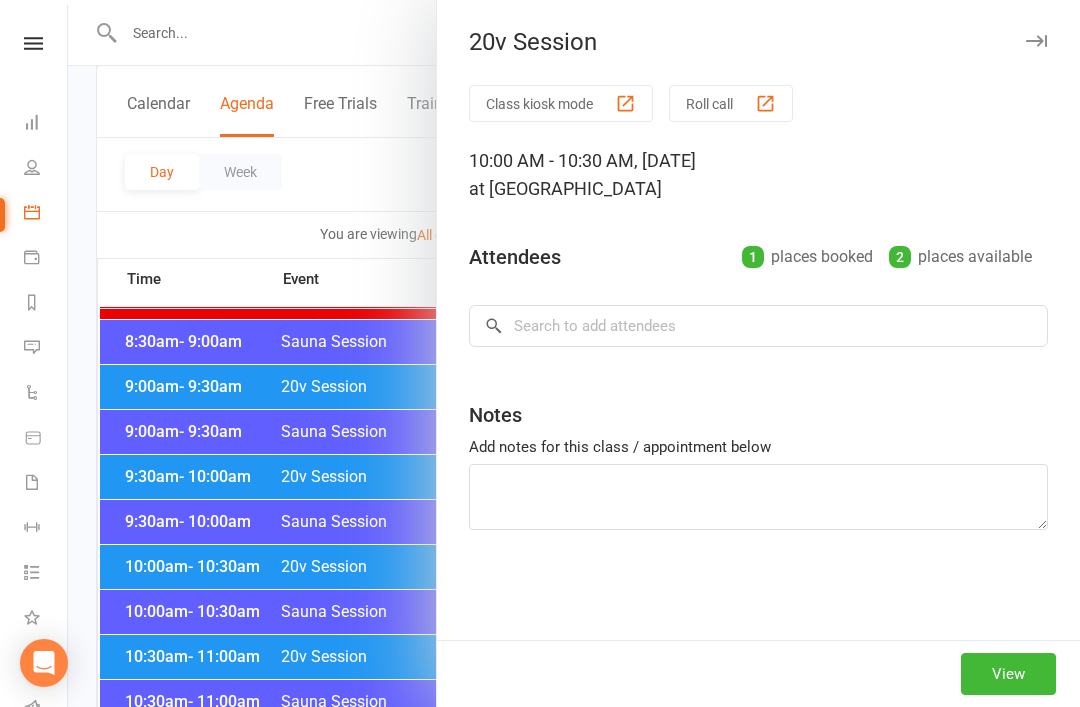 click at bounding box center [574, 353] 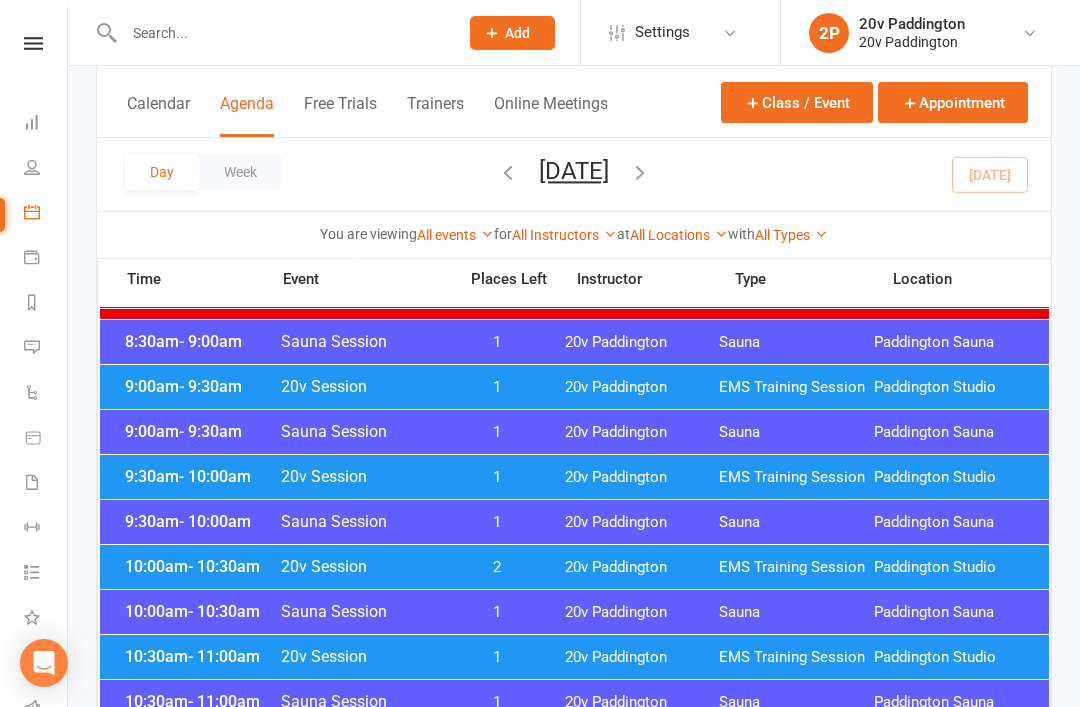click on "10:00am  - 10:30am" at bounding box center [200, 566] 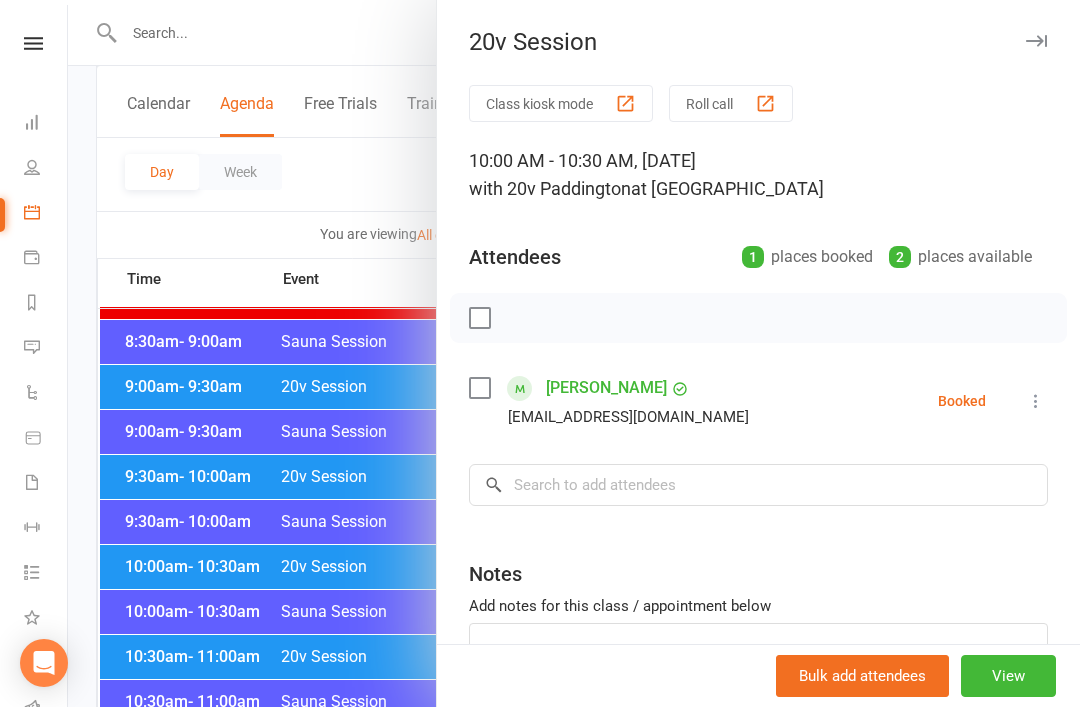 click at bounding box center (1036, 401) 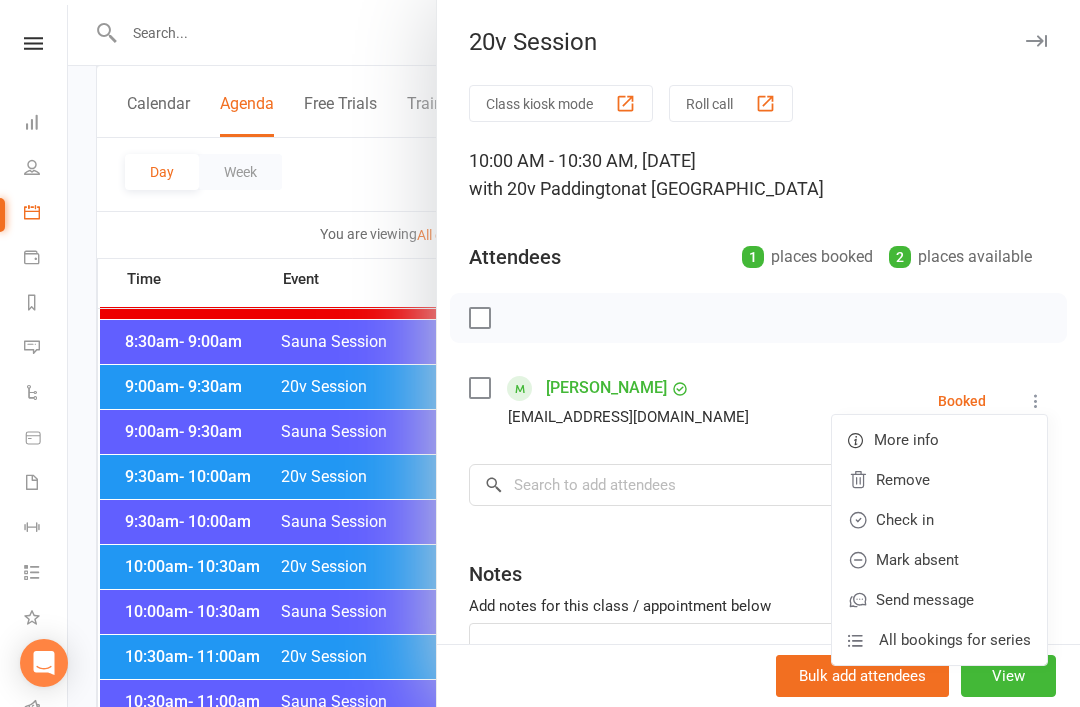click on "Check in" at bounding box center (939, 520) 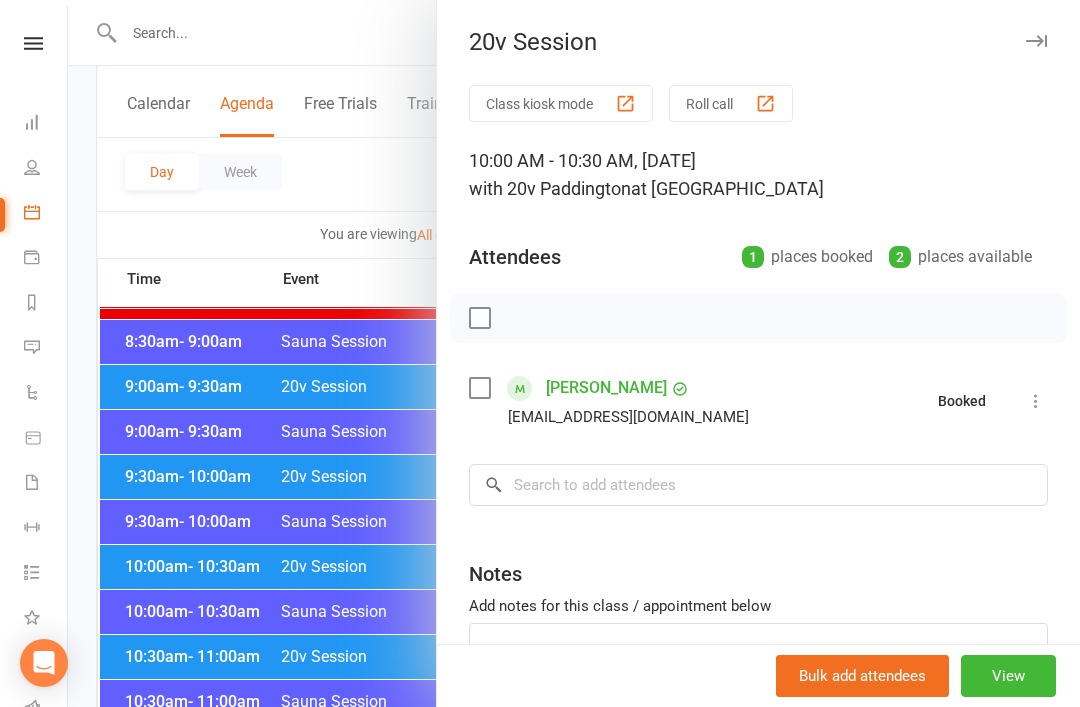 click at bounding box center [574, 353] 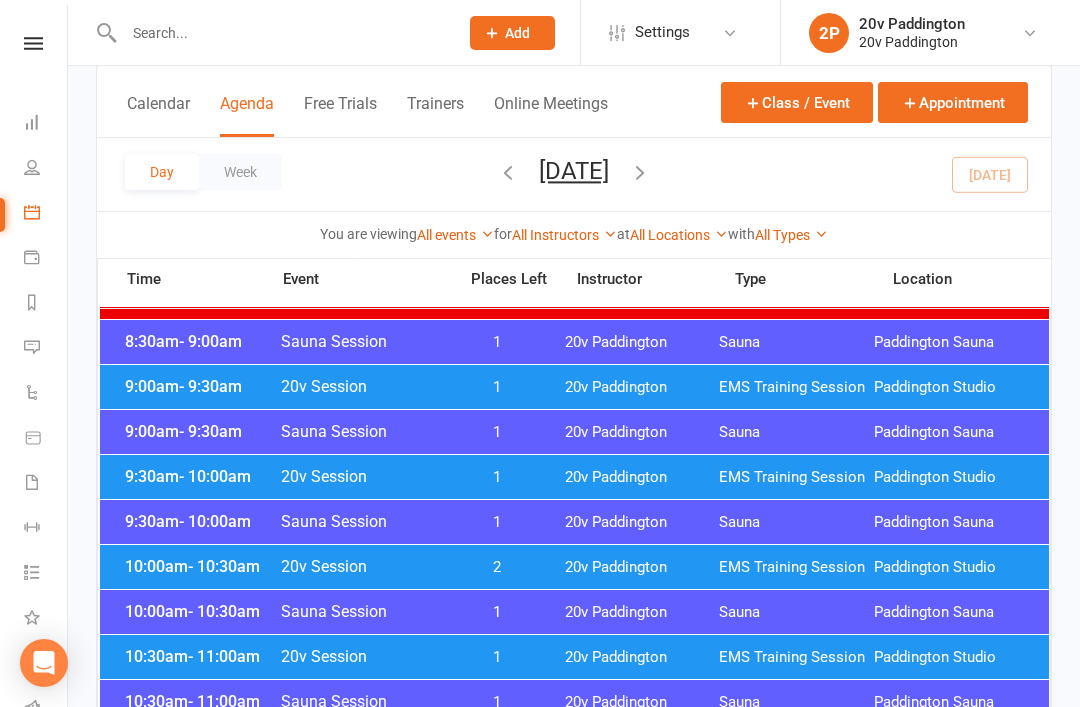 click on "20v Session" at bounding box center [362, 656] 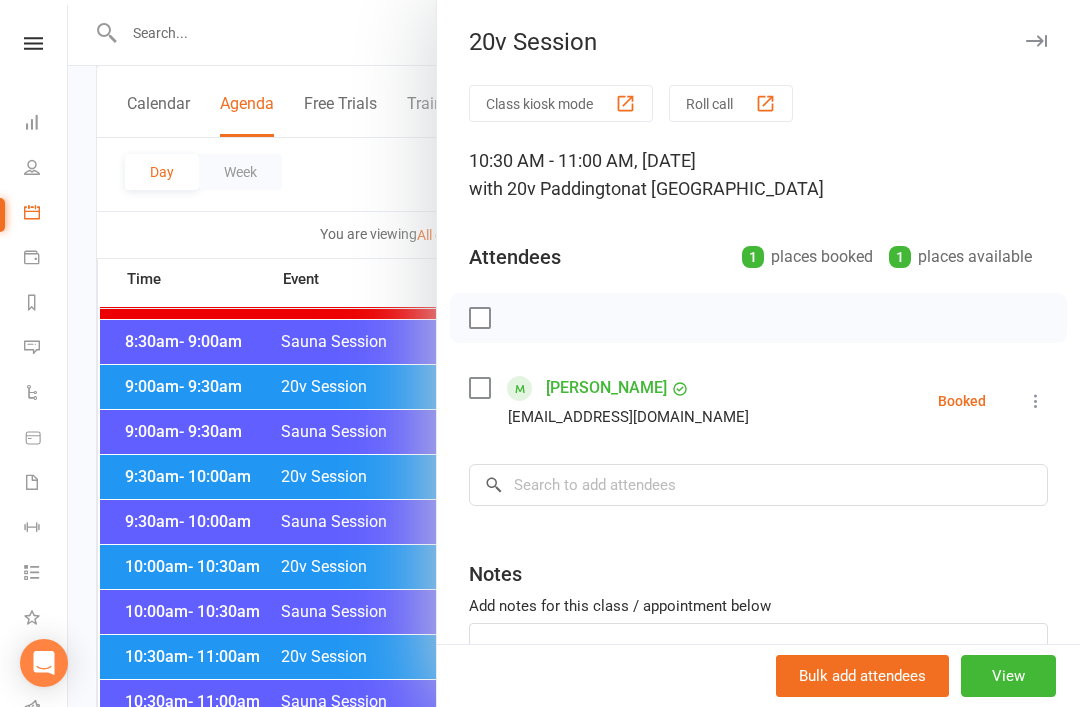 click at bounding box center (1036, 401) 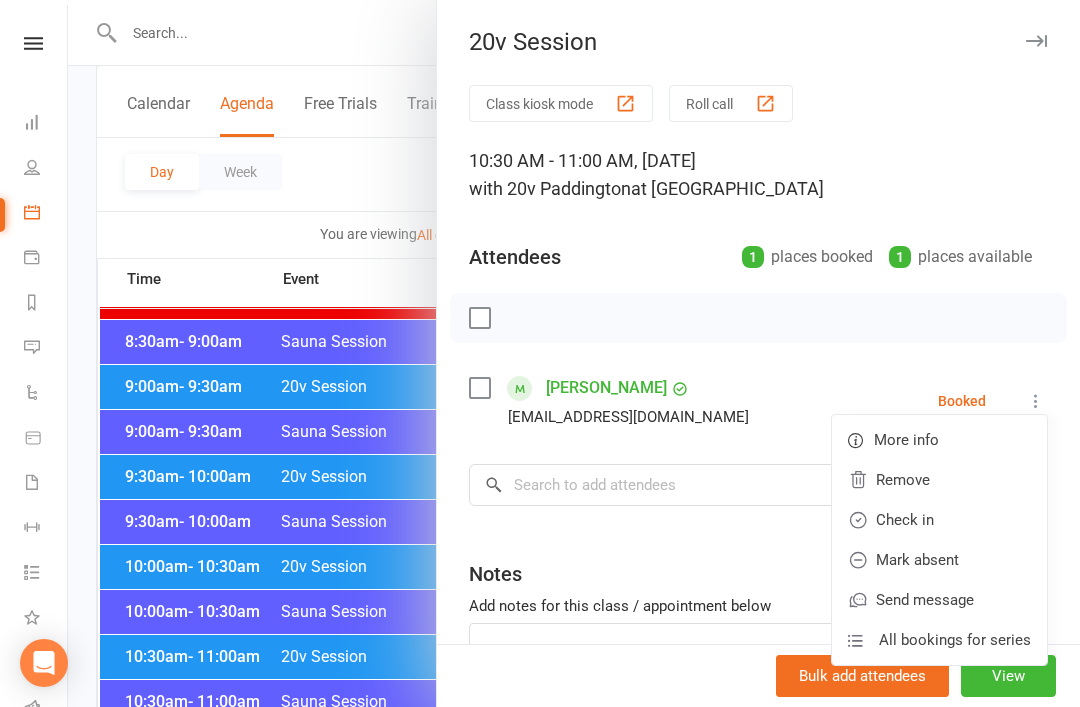 click on "Check in" at bounding box center (939, 520) 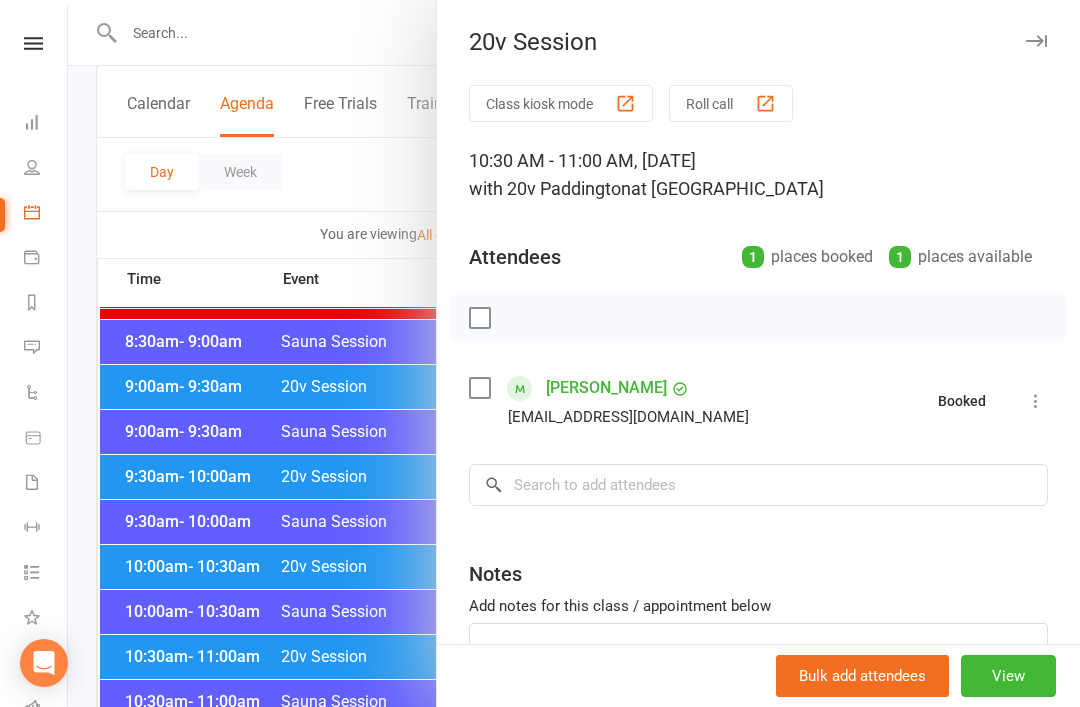 click at bounding box center (574, 353) 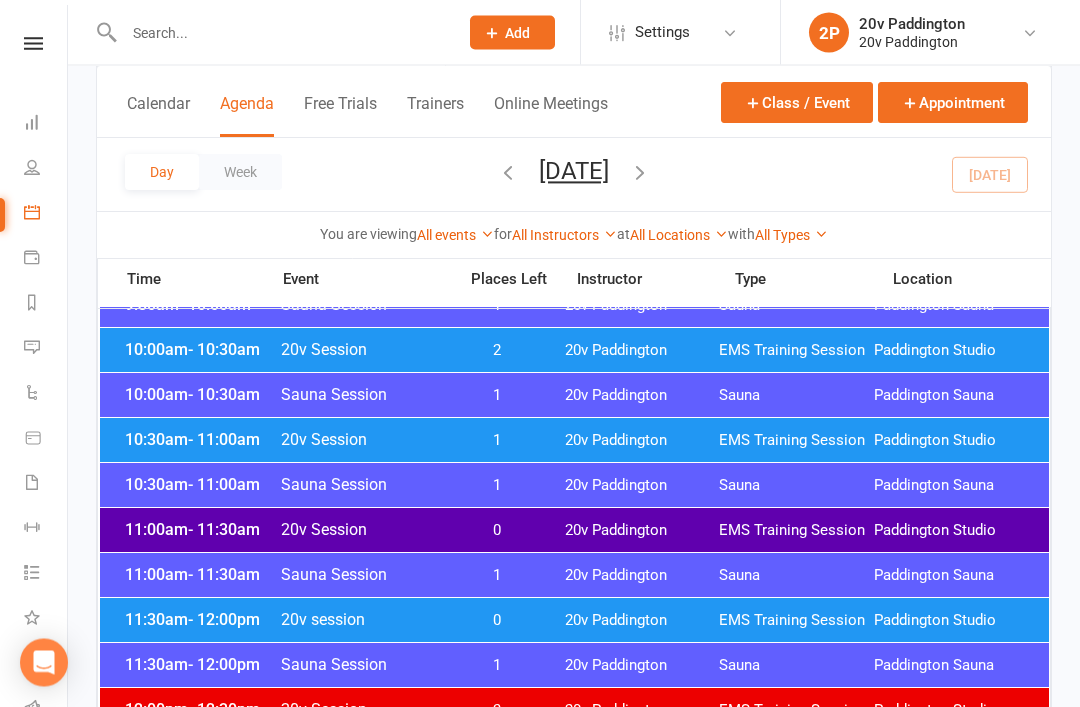 scroll, scrollTop: 853, scrollLeft: 0, axis: vertical 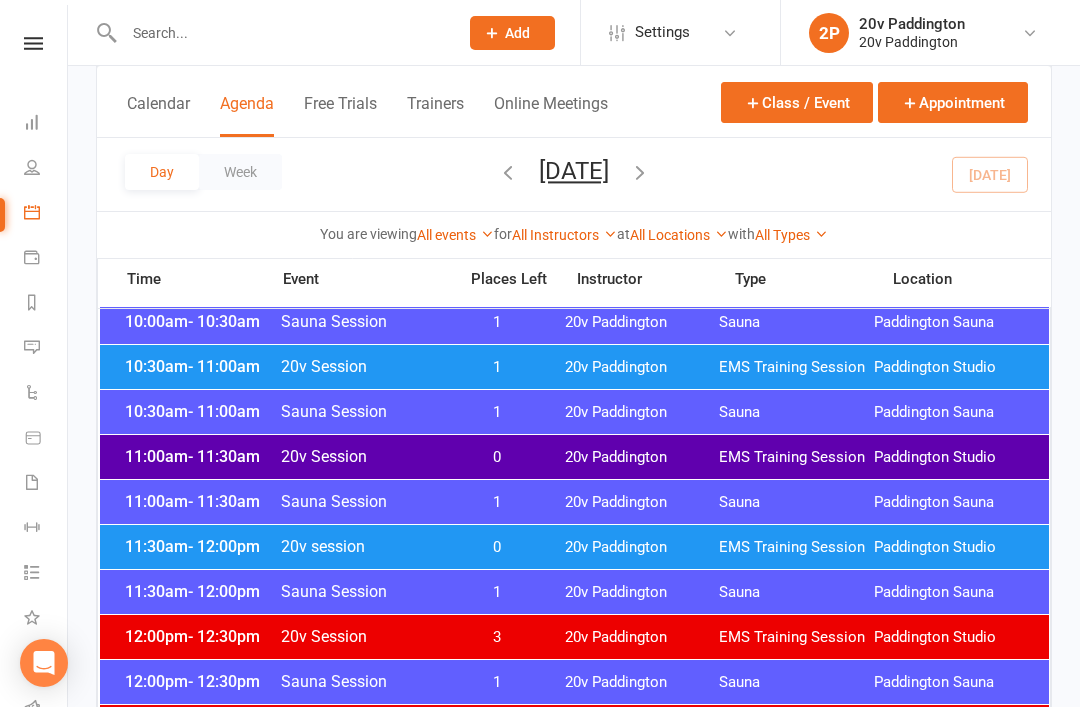 click on "EMS Training Session" at bounding box center (796, 547) 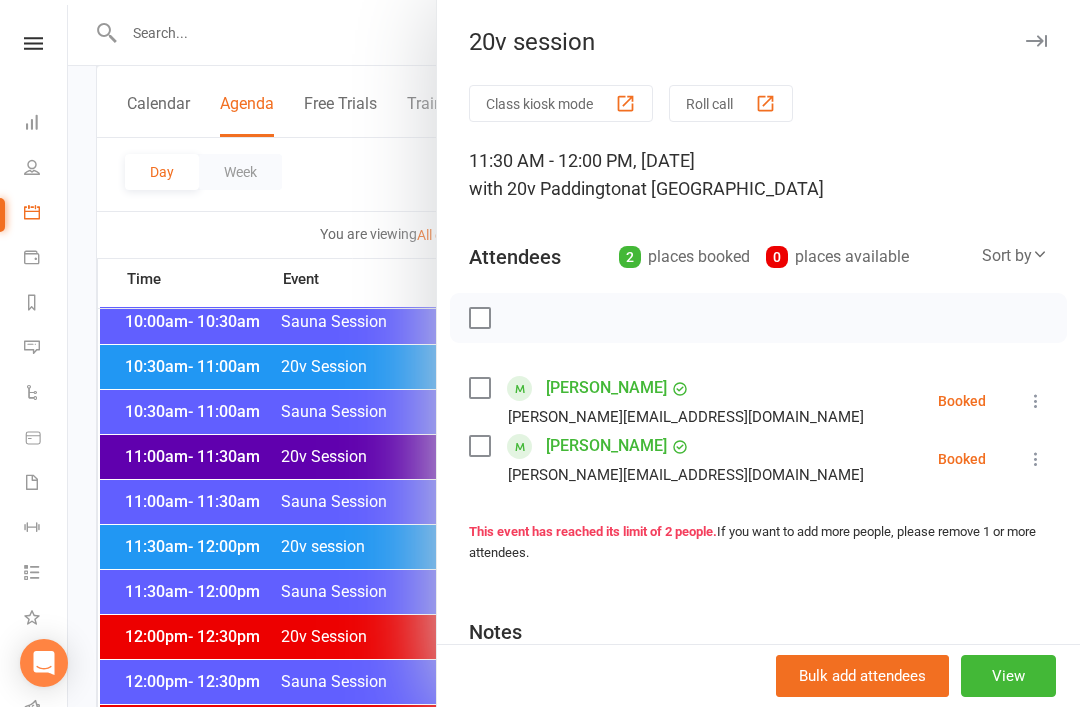 click at bounding box center (574, 353) 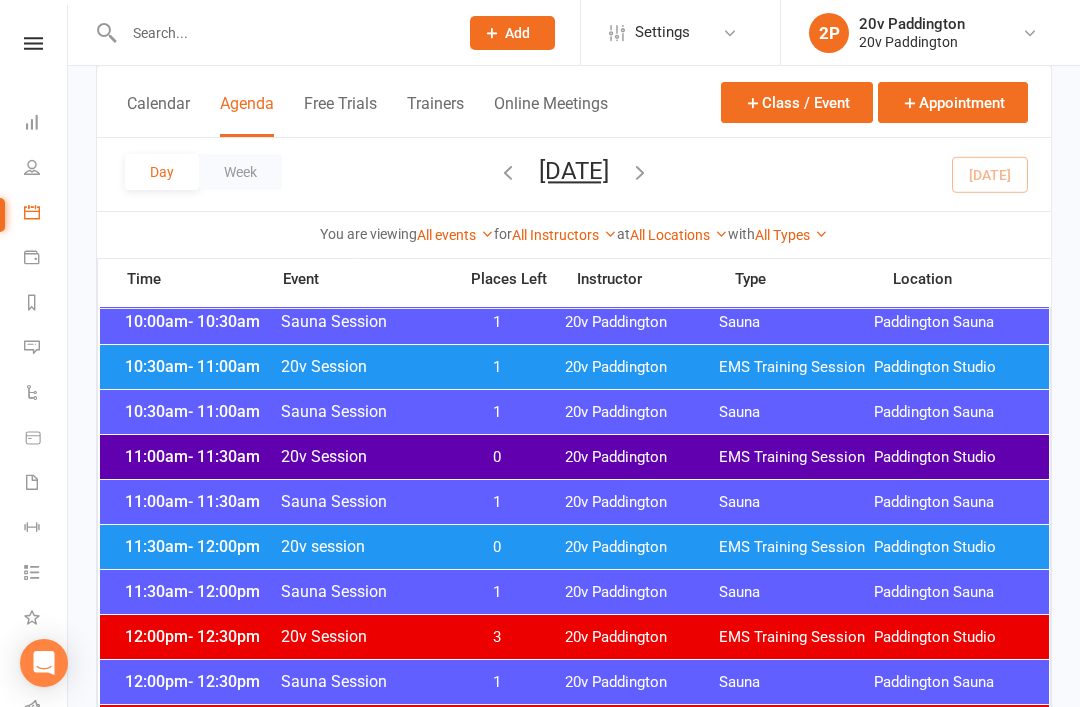 click on "11:00am  - 11:30am" at bounding box center [200, 456] 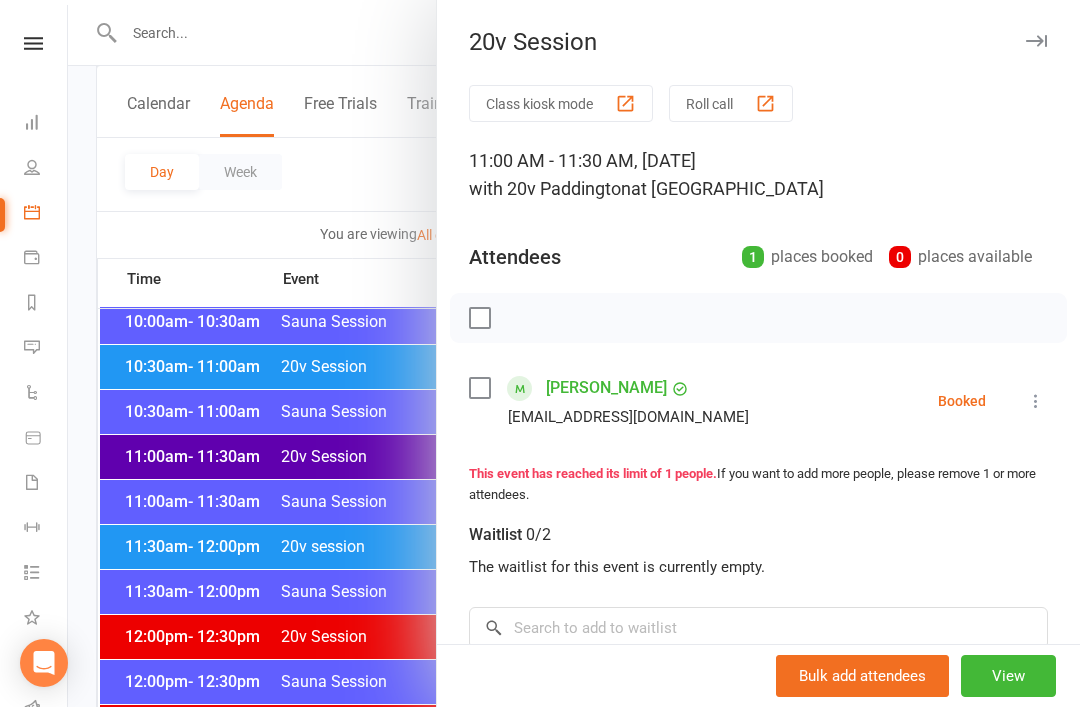 click at bounding box center [574, 353] 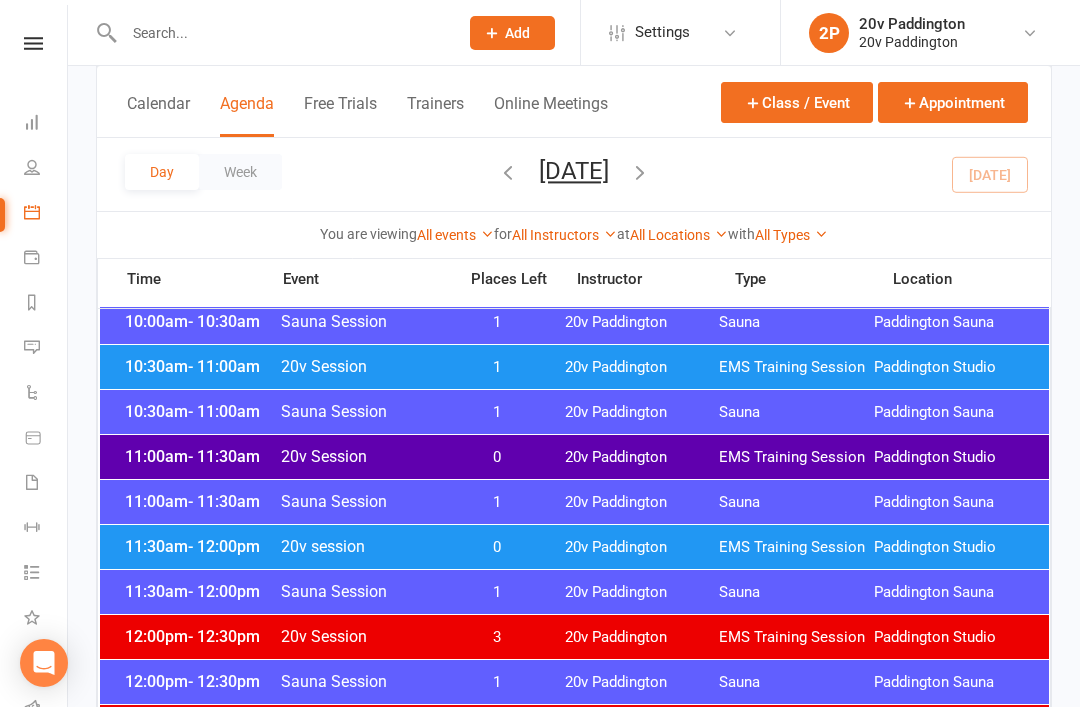 click on "20v Session" at bounding box center [362, 456] 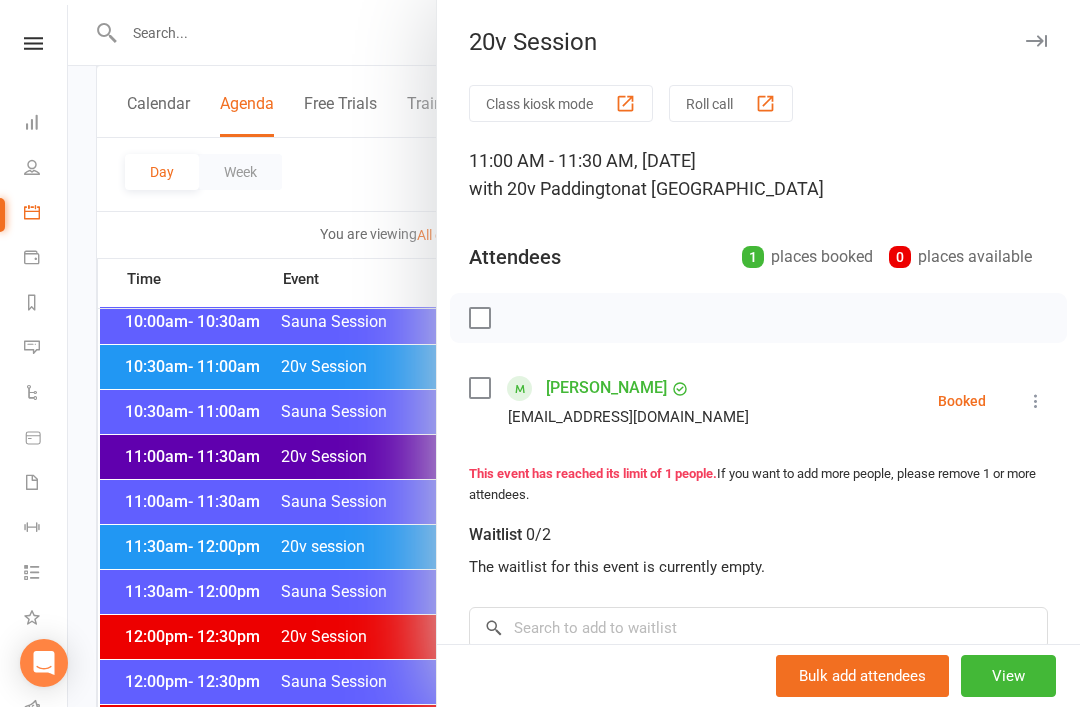 click at bounding box center (1036, 401) 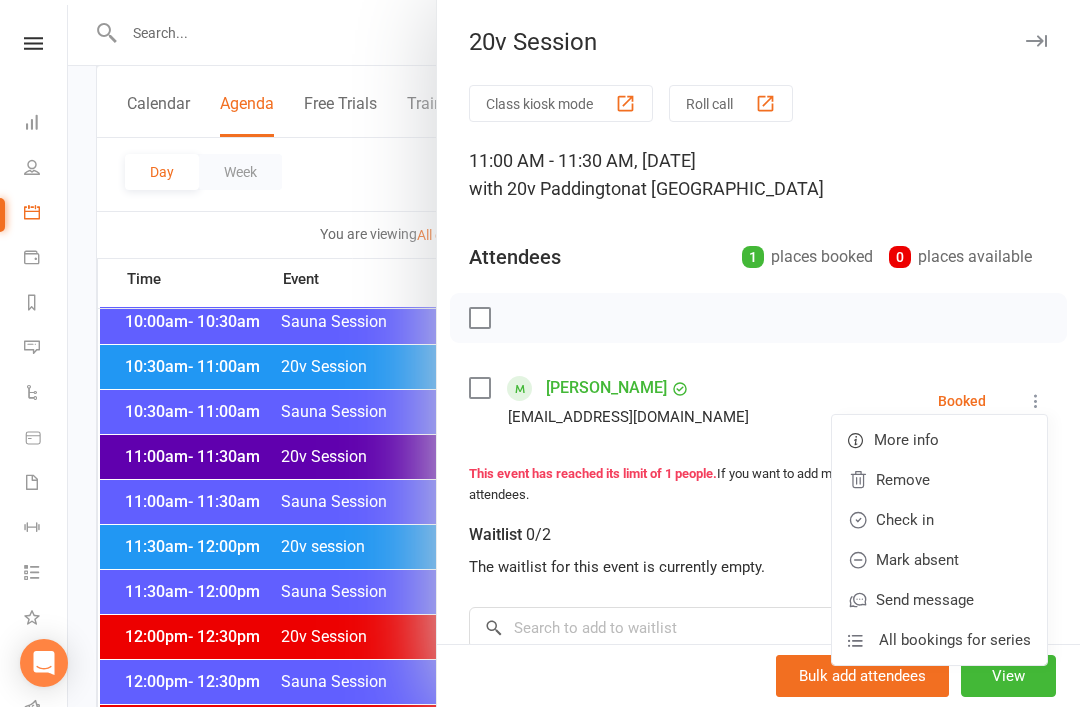click on "Check in" at bounding box center [939, 520] 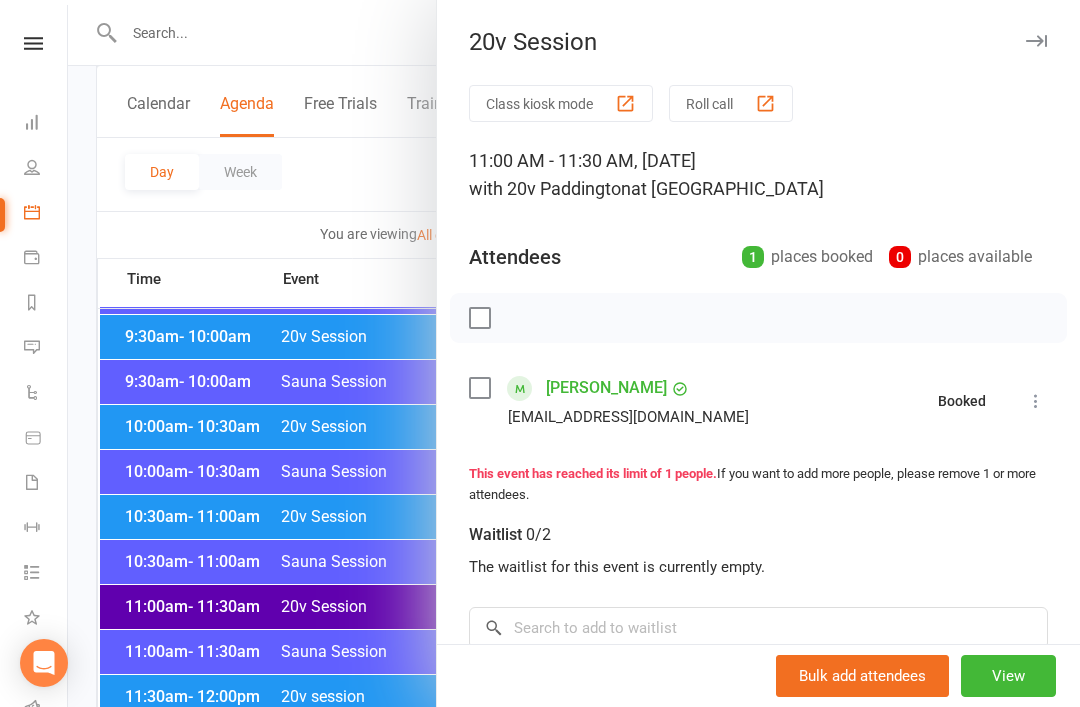 scroll, scrollTop: 694, scrollLeft: 0, axis: vertical 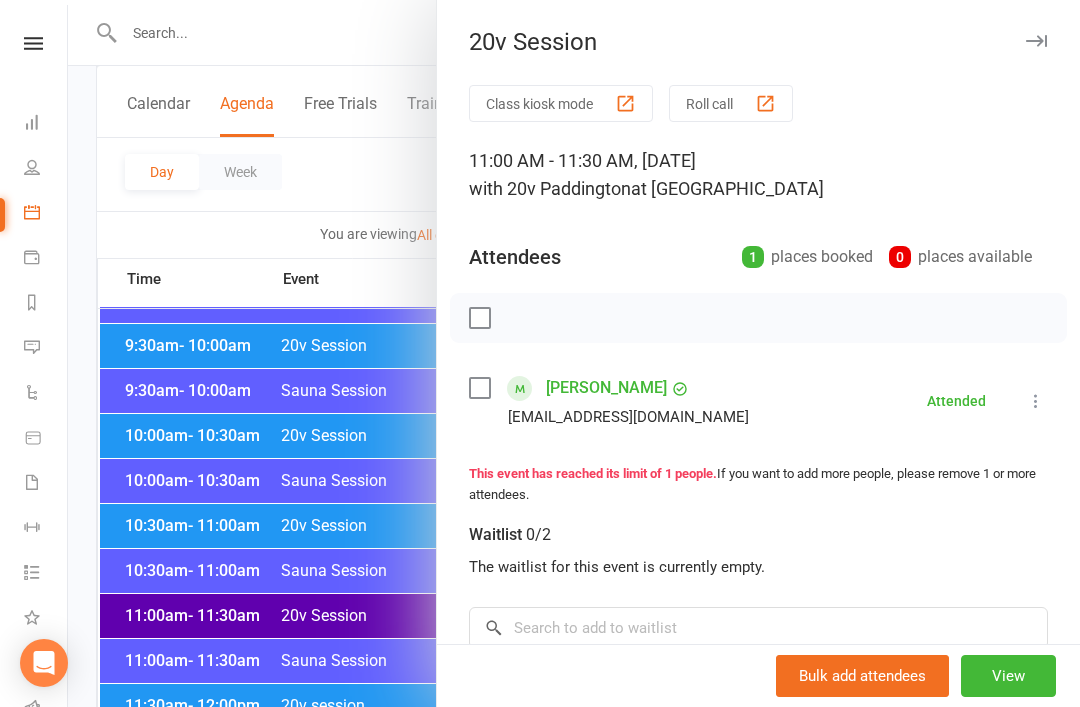 click at bounding box center [574, 353] 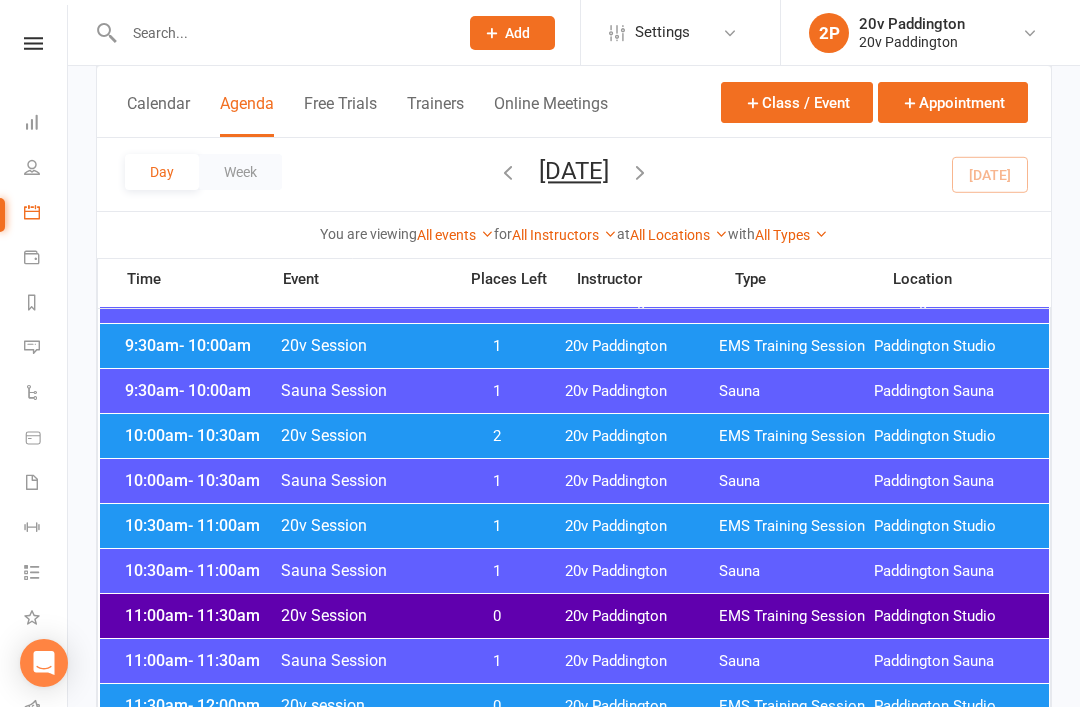 click on "20v Session" at bounding box center [362, 525] 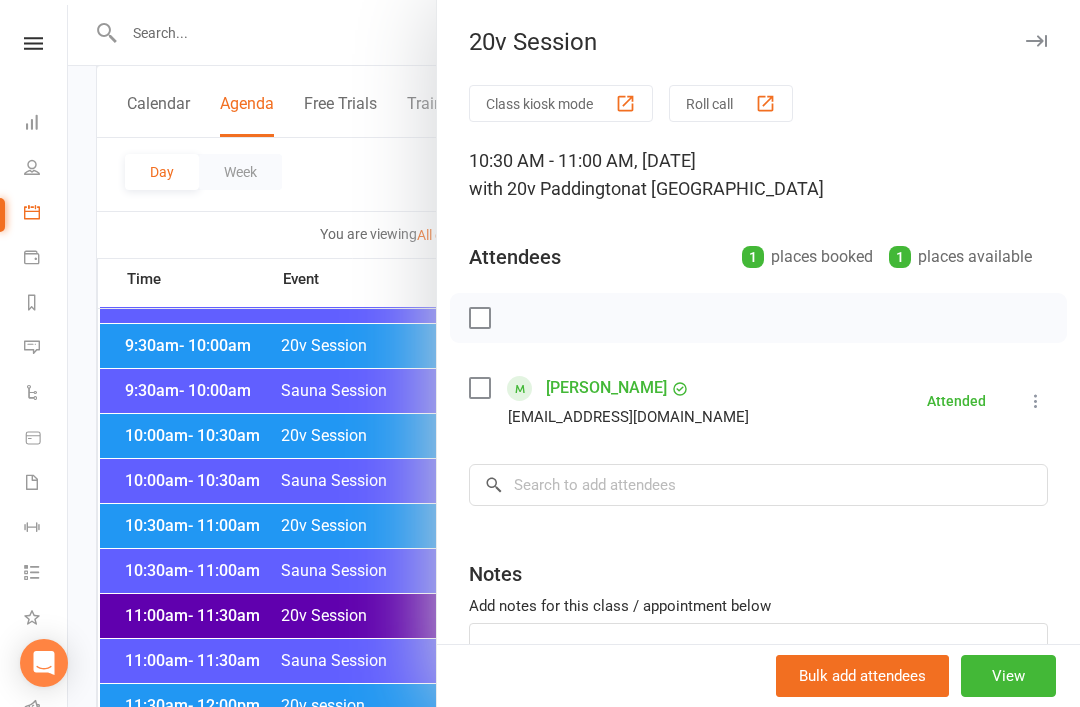 click at bounding box center (574, 353) 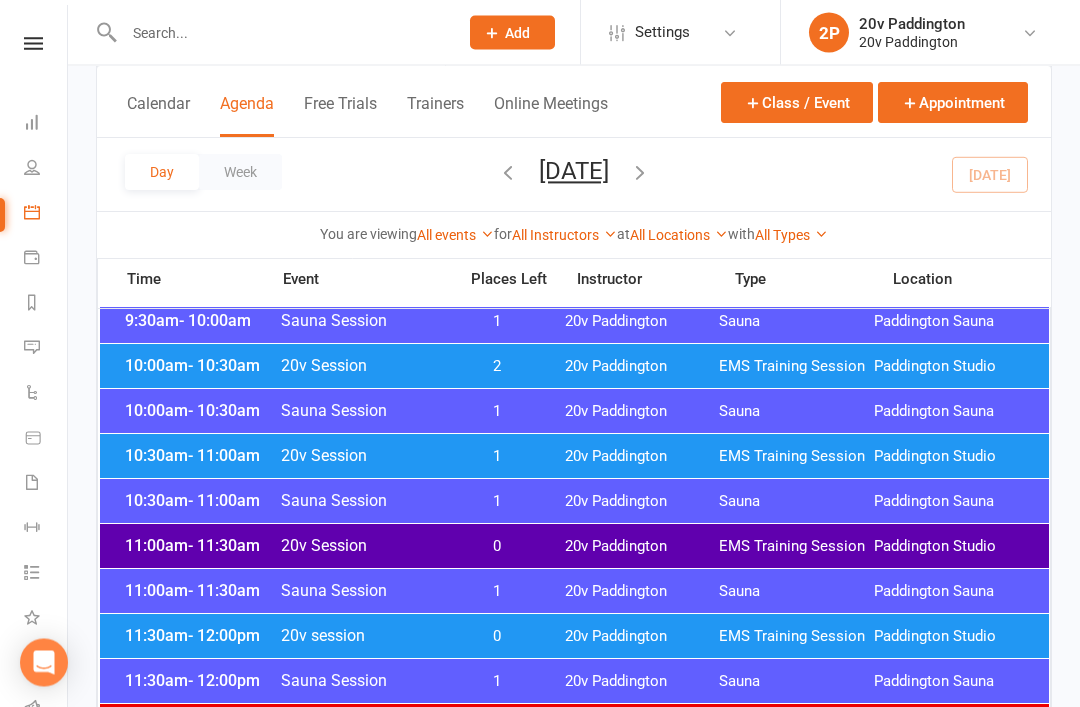 scroll, scrollTop: 765, scrollLeft: 0, axis: vertical 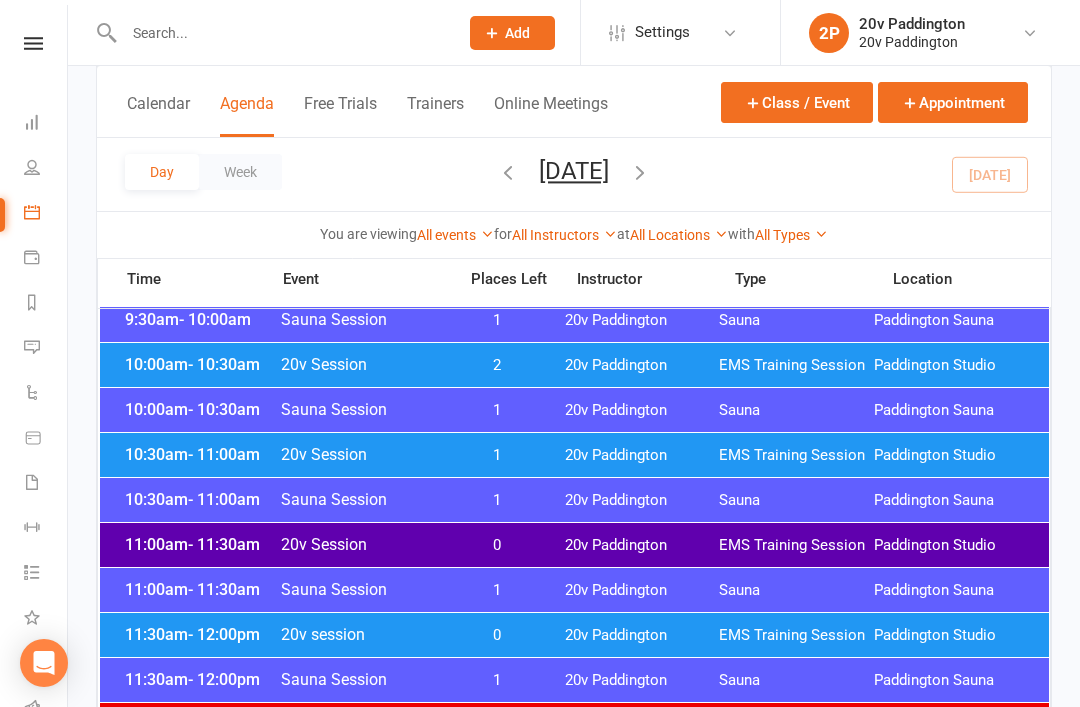 click on "Paddington Studio" at bounding box center (951, 545) 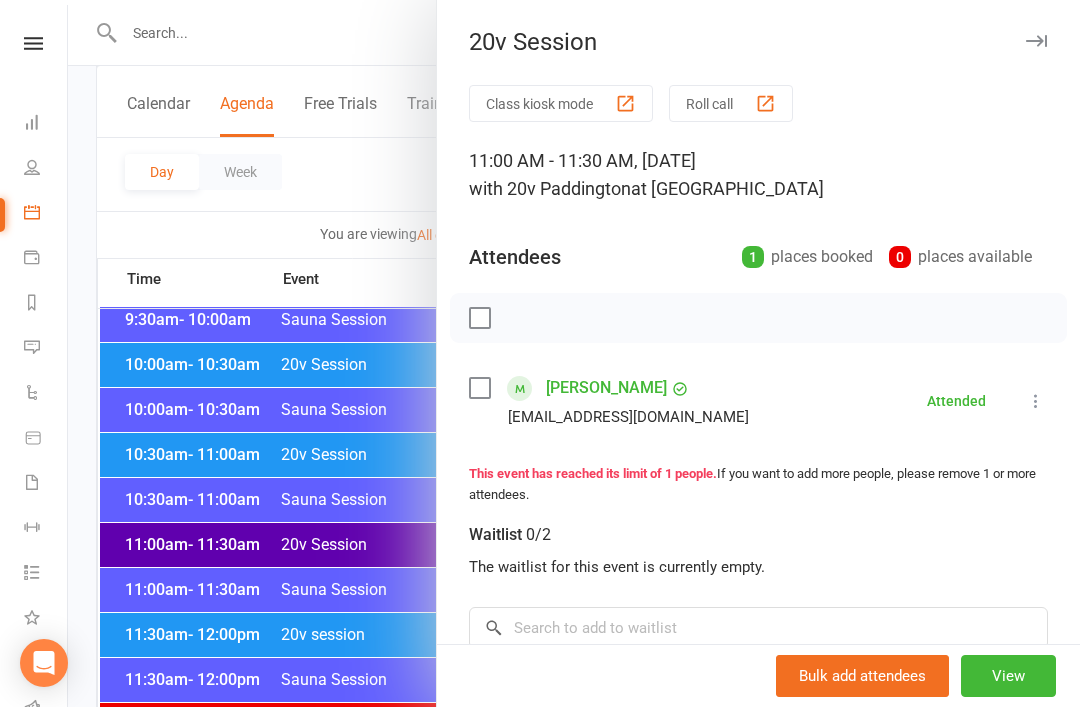 click at bounding box center (574, 353) 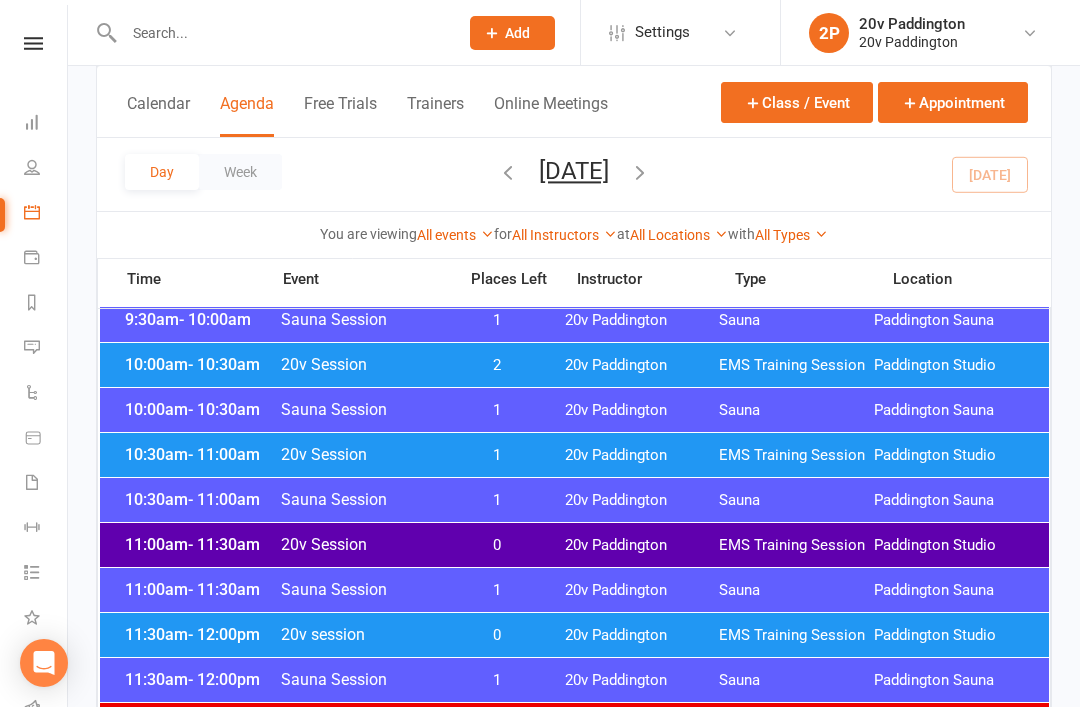 click on "10:30am  - 11:00am 20v Session 1 20v Paddington EMS Training Session [GEOGRAPHIC_DATA]" at bounding box center [574, 455] 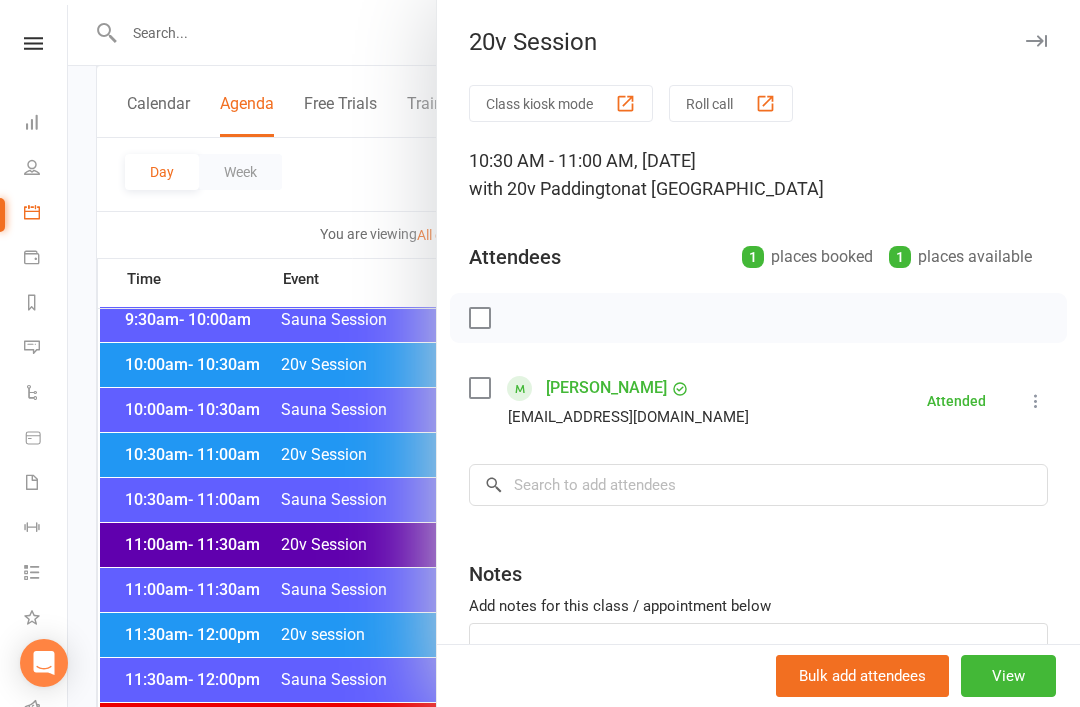 click at bounding box center [574, 353] 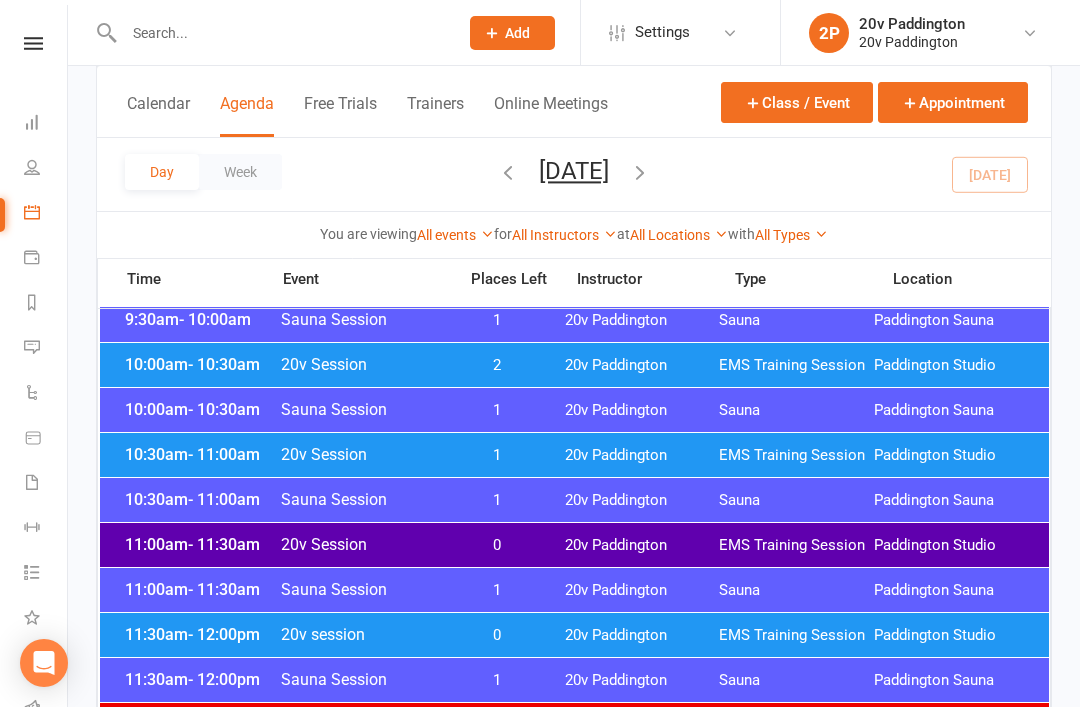 click on "11:30am  - 12:00pm" at bounding box center (200, 634) 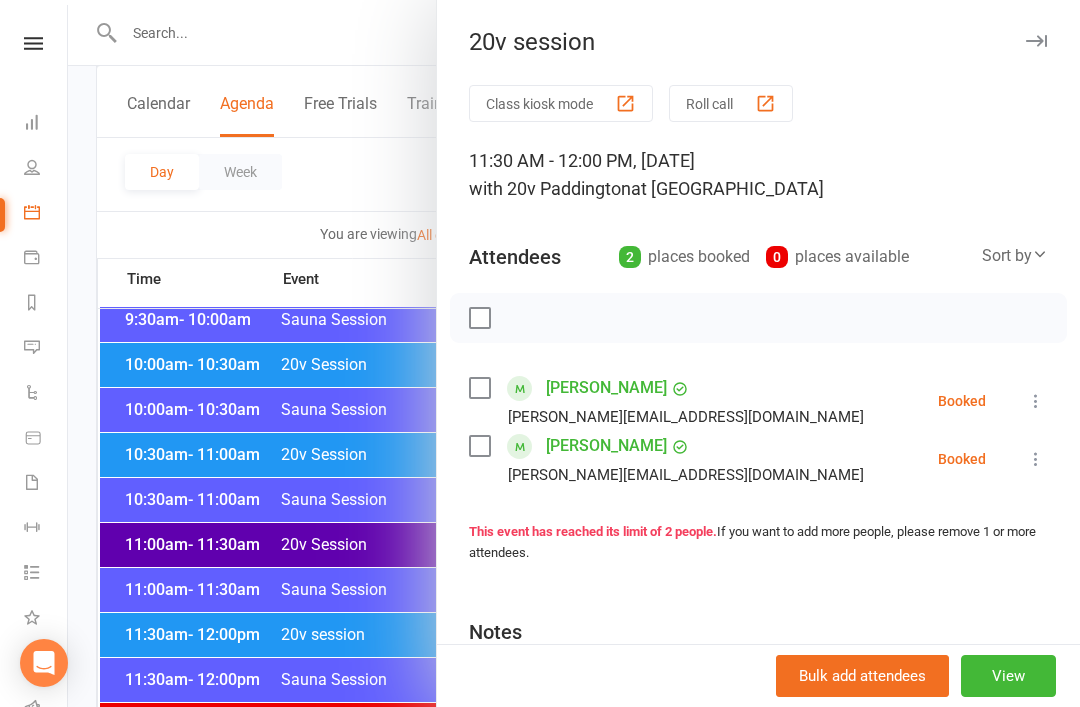 click at bounding box center (574, 353) 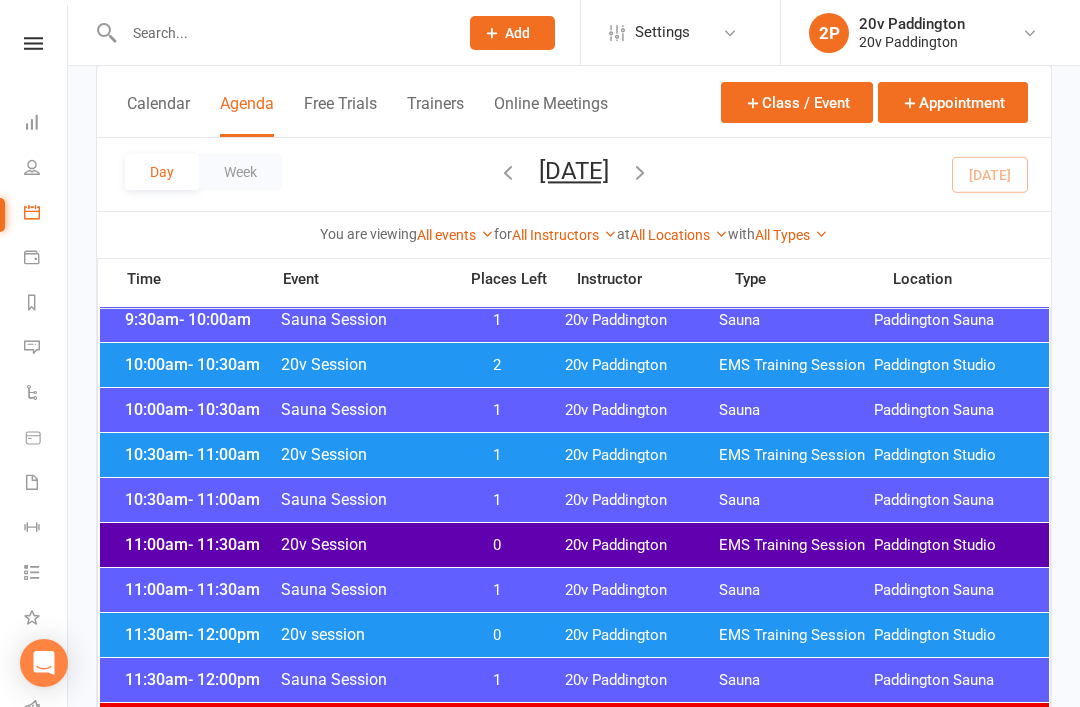 click on "Messages" at bounding box center [46, 349] 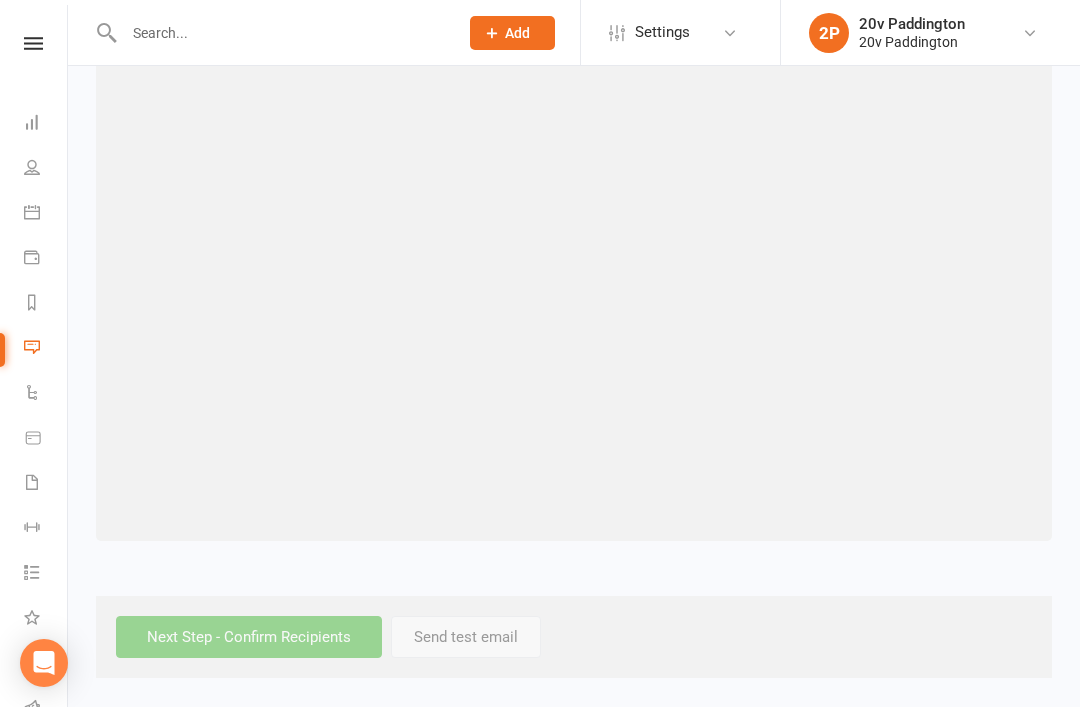 scroll, scrollTop: 0, scrollLeft: 0, axis: both 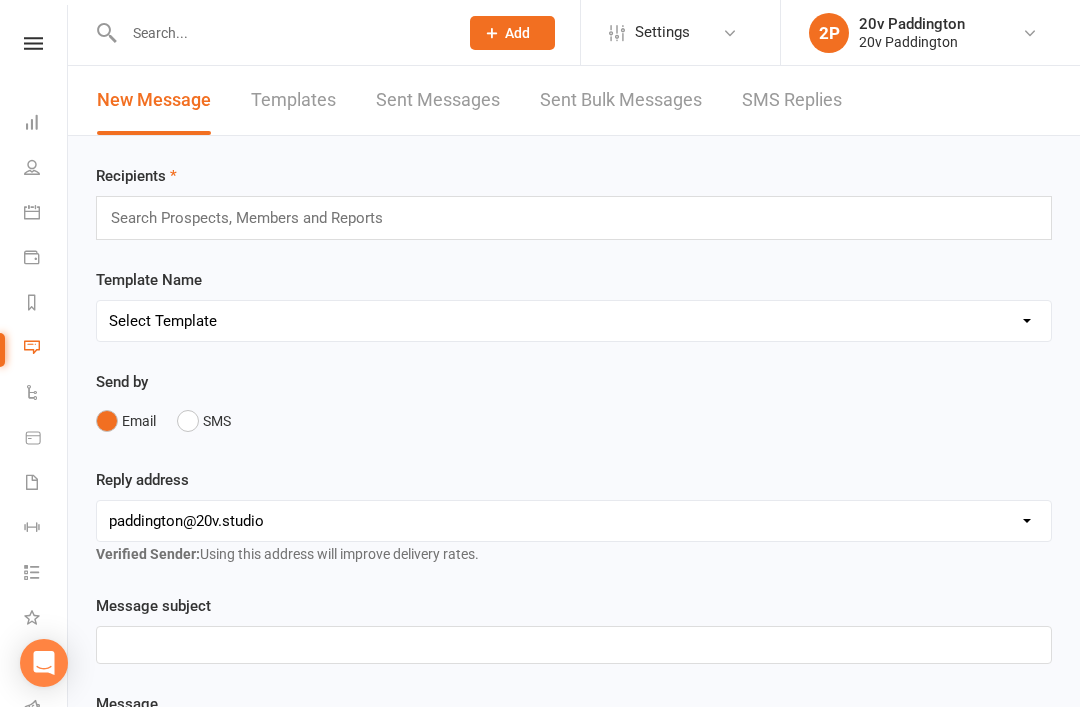 click on "SMS Replies" at bounding box center (792, 100) 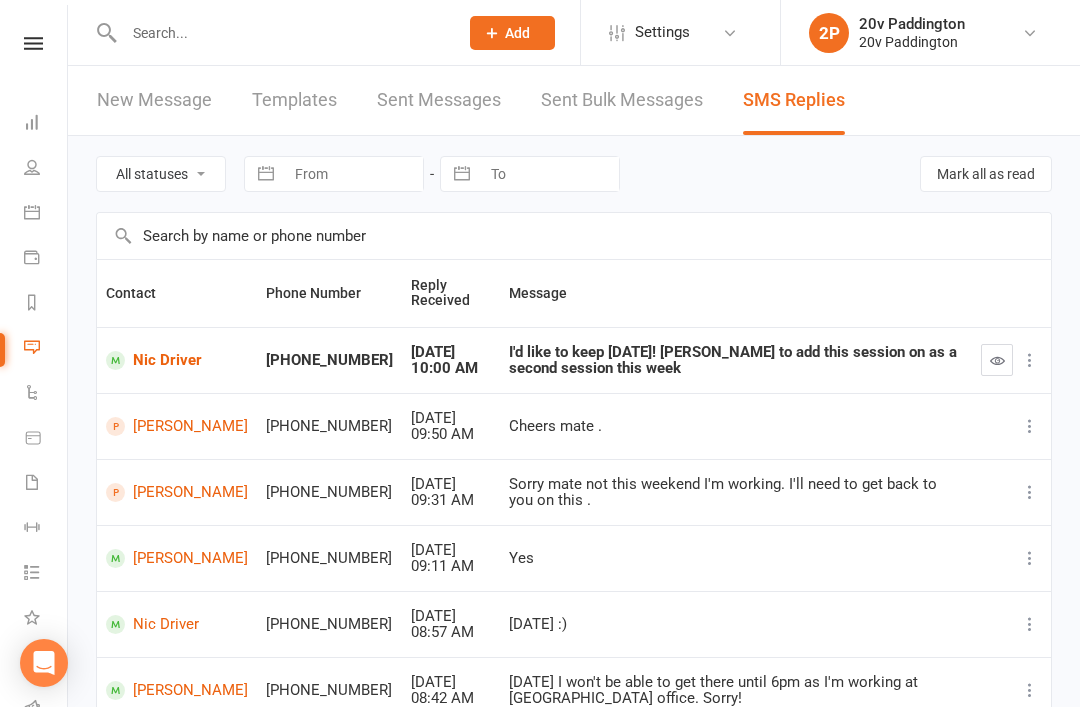 click on "Nic Driver" at bounding box center (177, 360) 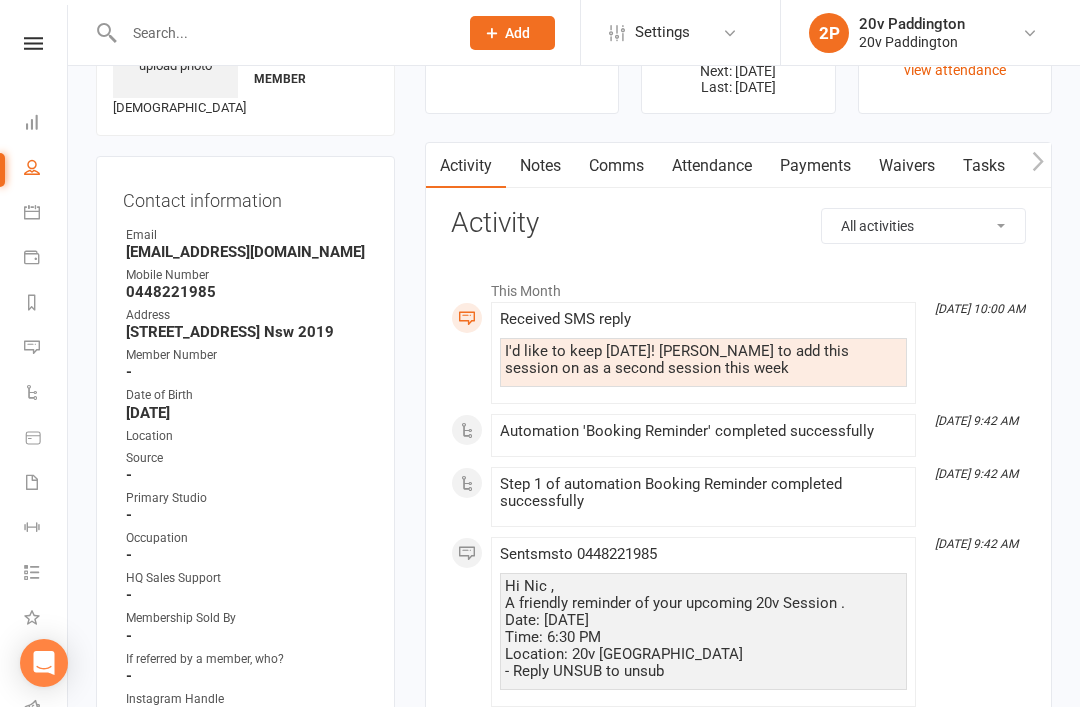 click on "Comms" at bounding box center [616, 166] 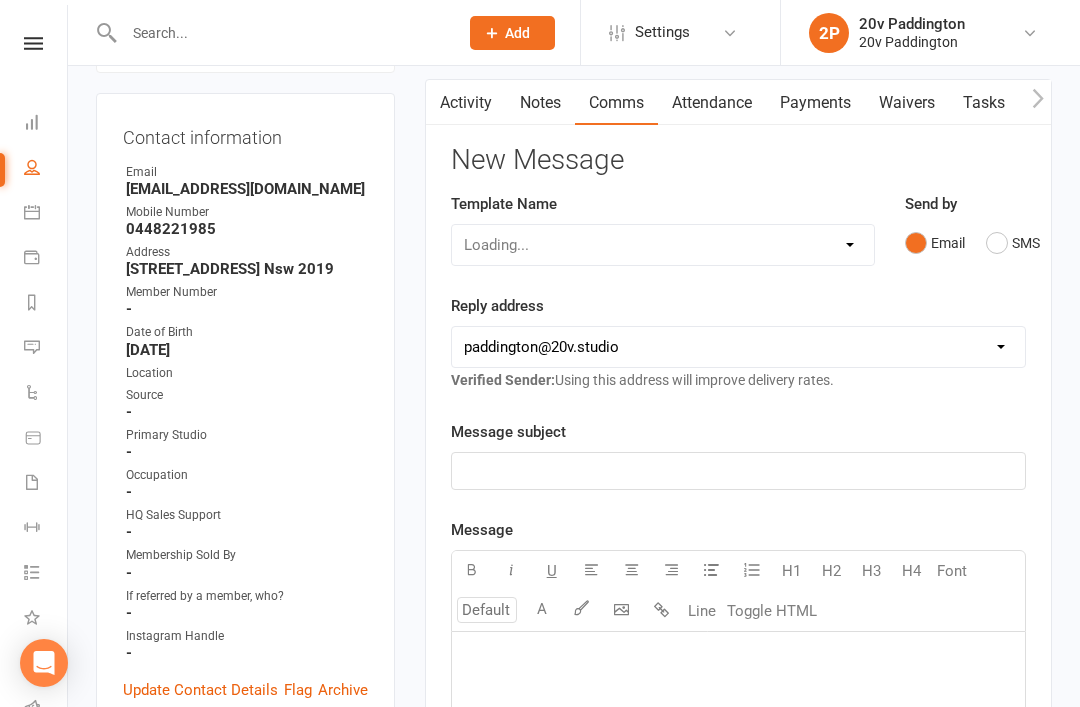 scroll, scrollTop: 202, scrollLeft: 0, axis: vertical 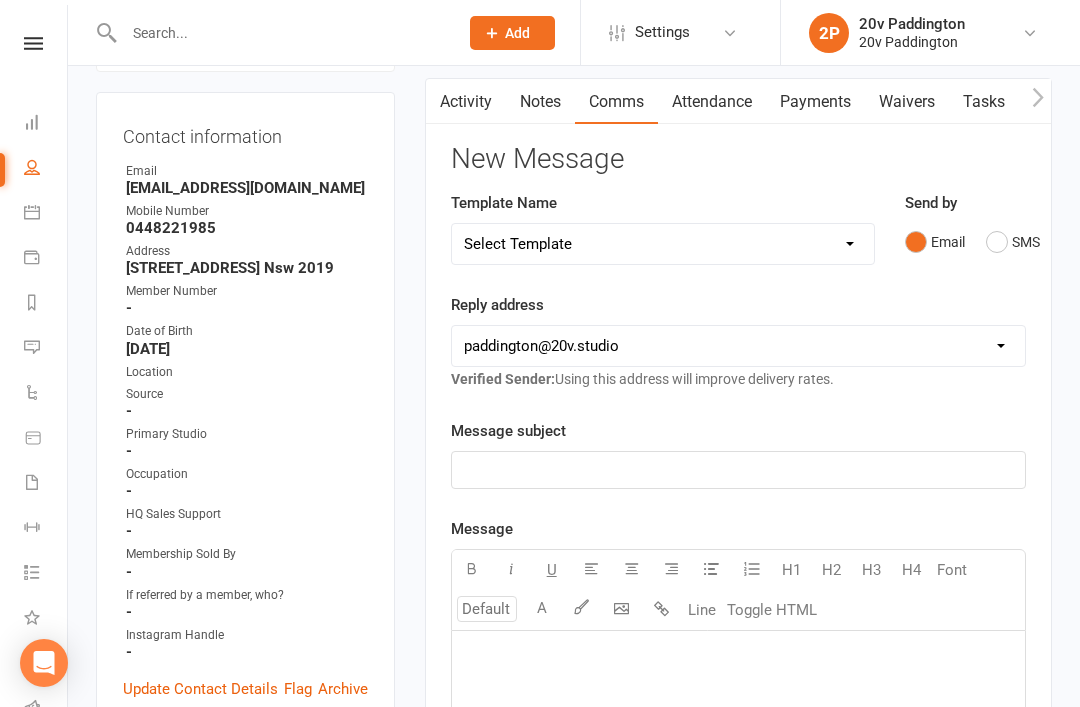 click at bounding box center [438, 101] 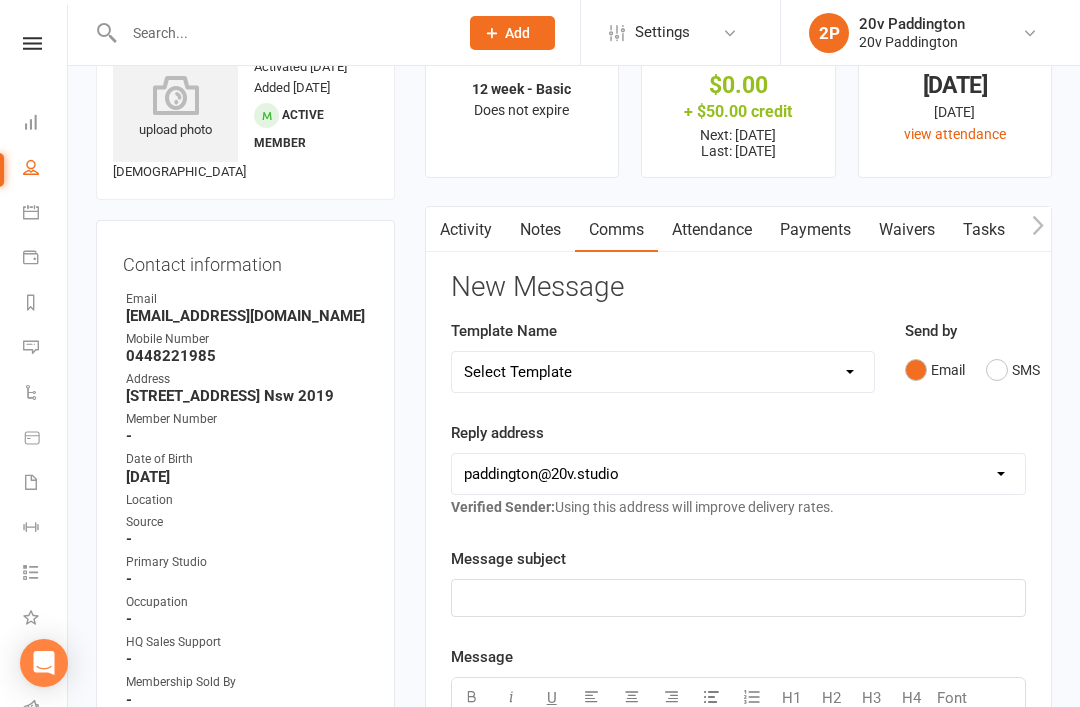 scroll, scrollTop: 0, scrollLeft: 0, axis: both 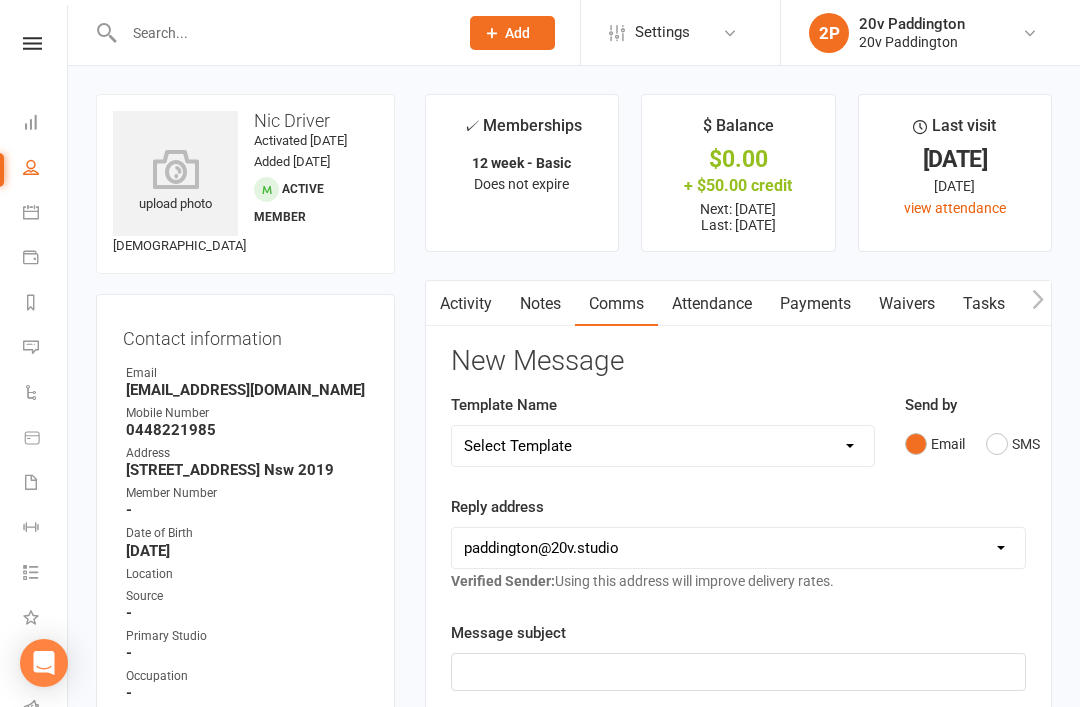 click on "Messages" at bounding box center (45, 349) 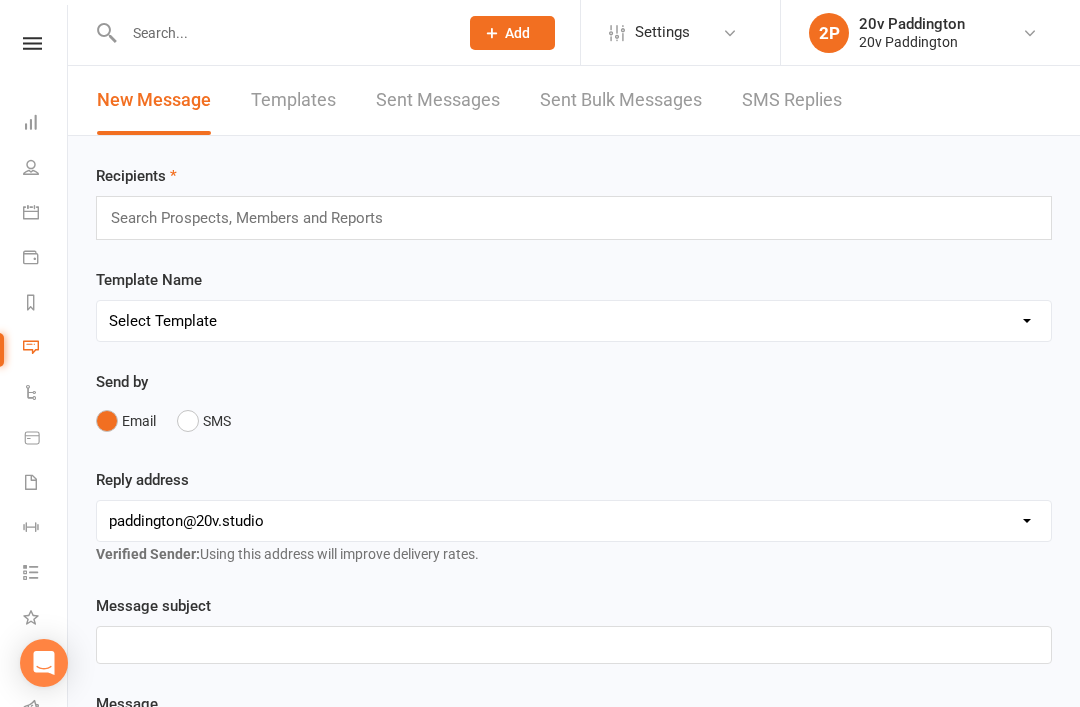 click on "SMS Replies" at bounding box center [792, 100] 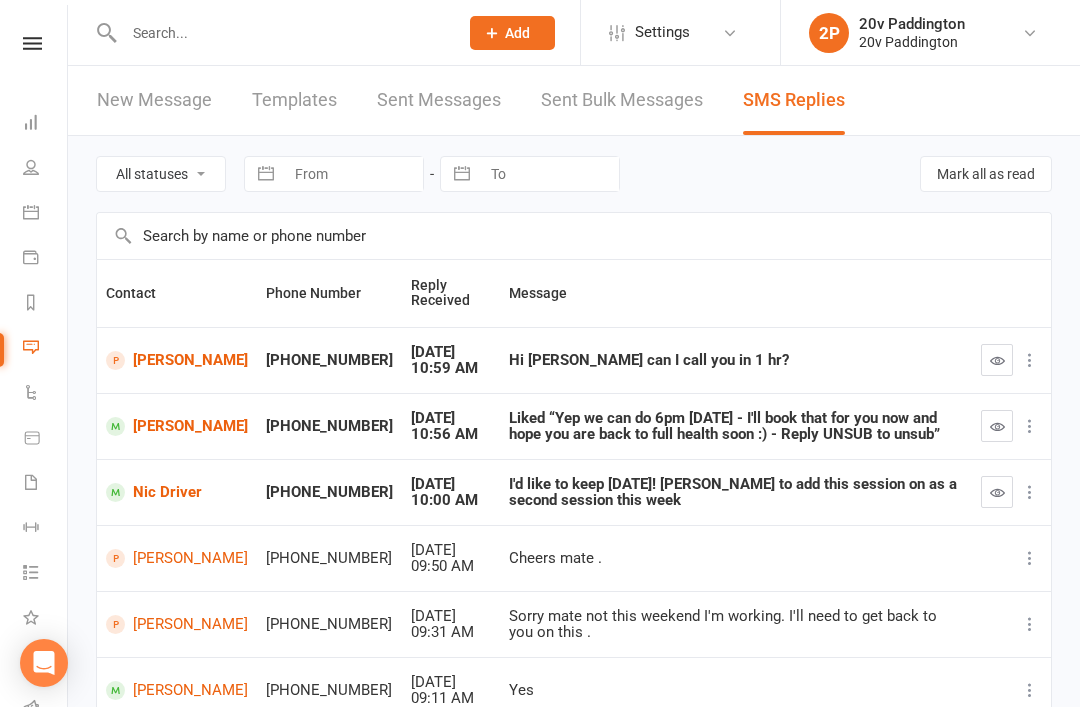 click at bounding box center [997, 426] 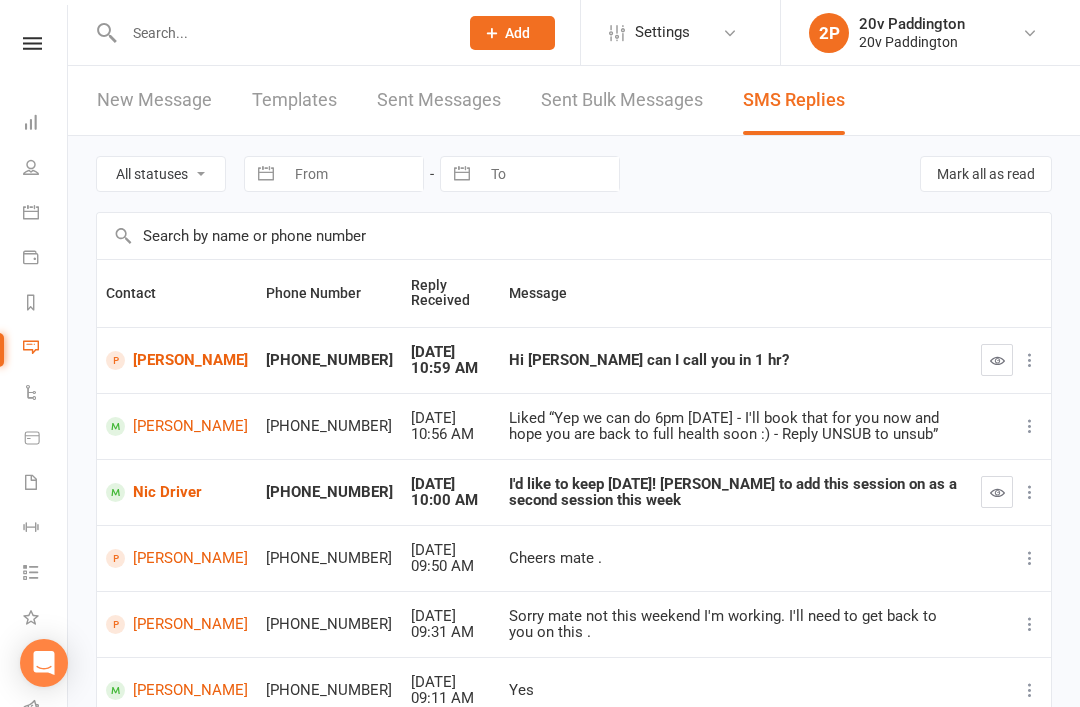click at bounding box center (31, 212) 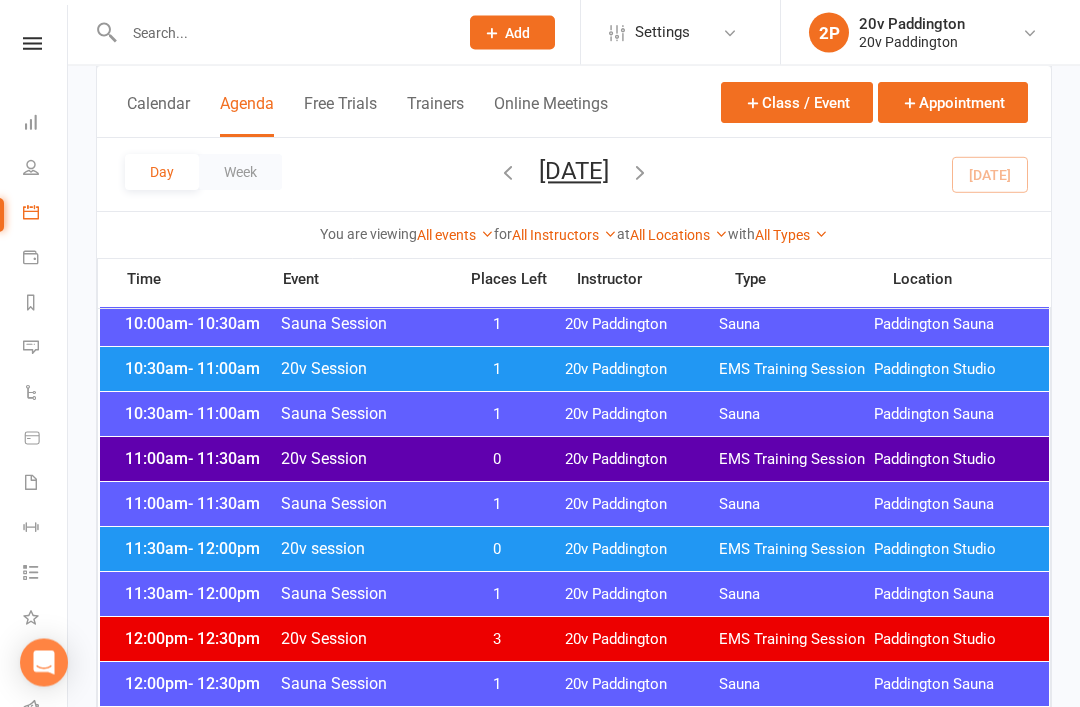 scroll, scrollTop: 848, scrollLeft: 0, axis: vertical 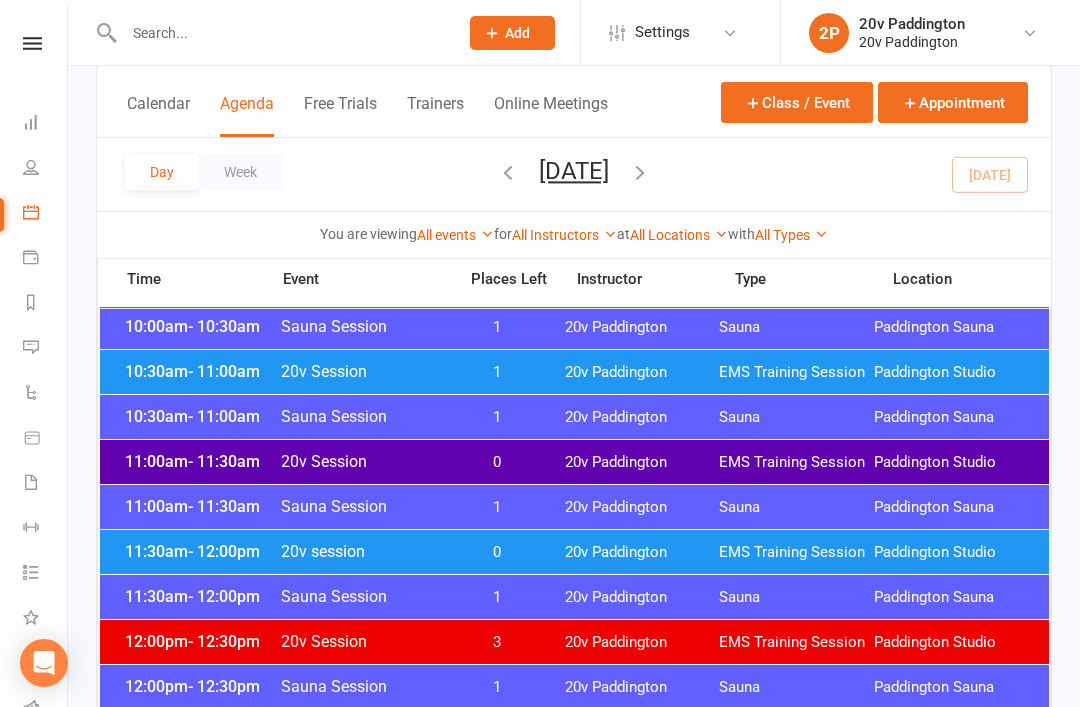click on "11:00am  - 11:30am 20v Session 0 20v Paddington EMS Training Session [GEOGRAPHIC_DATA]" at bounding box center (574, 462) 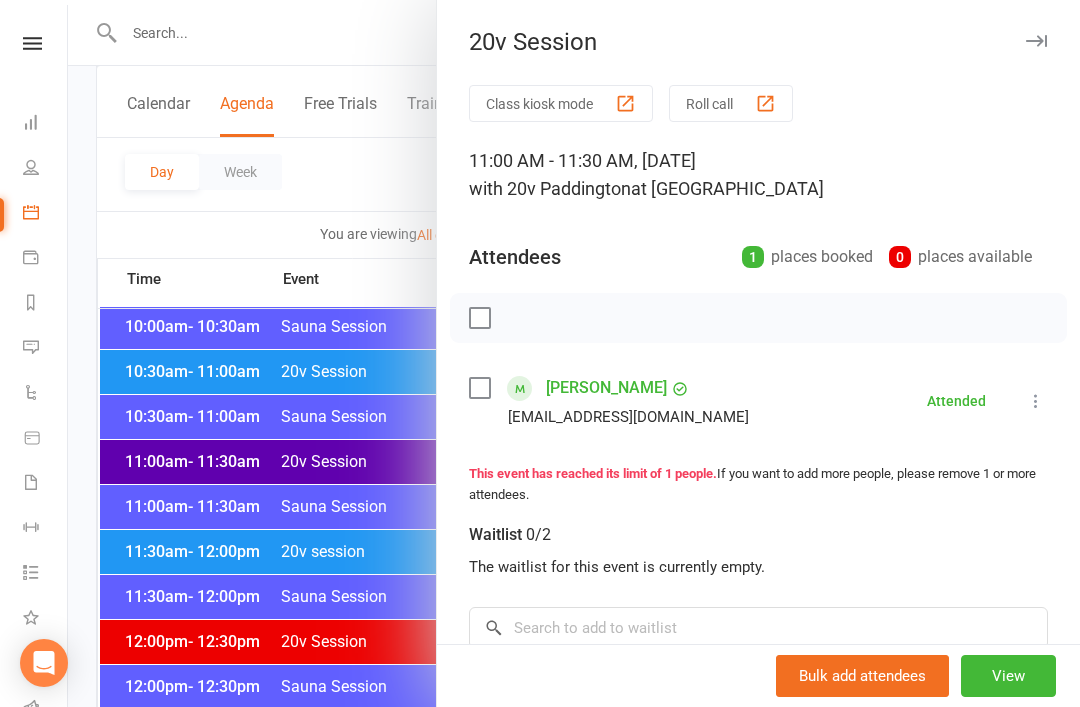 click at bounding box center (574, 353) 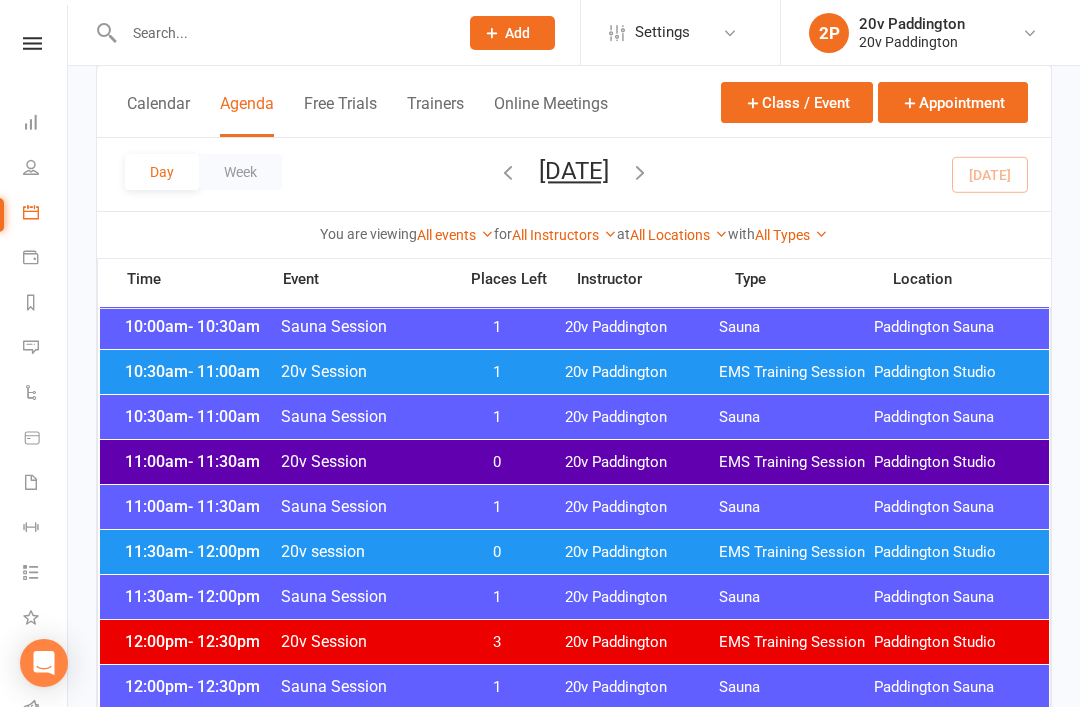 click on "20v Session" at bounding box center [362, 371] 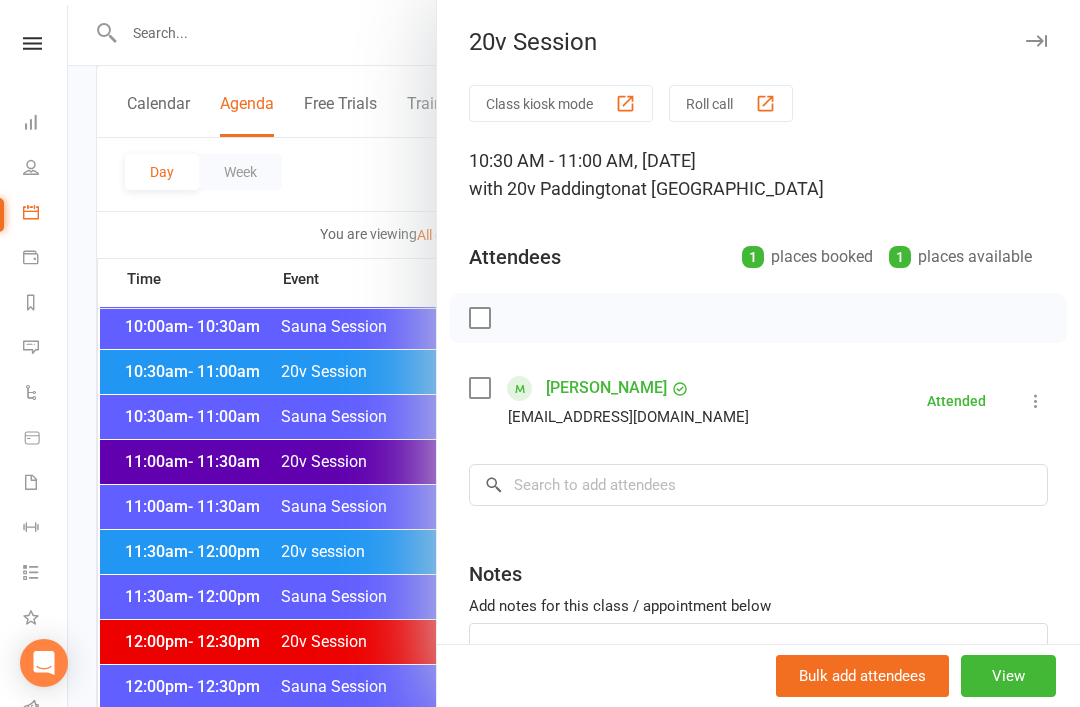 click at bounding box center [574, 353] 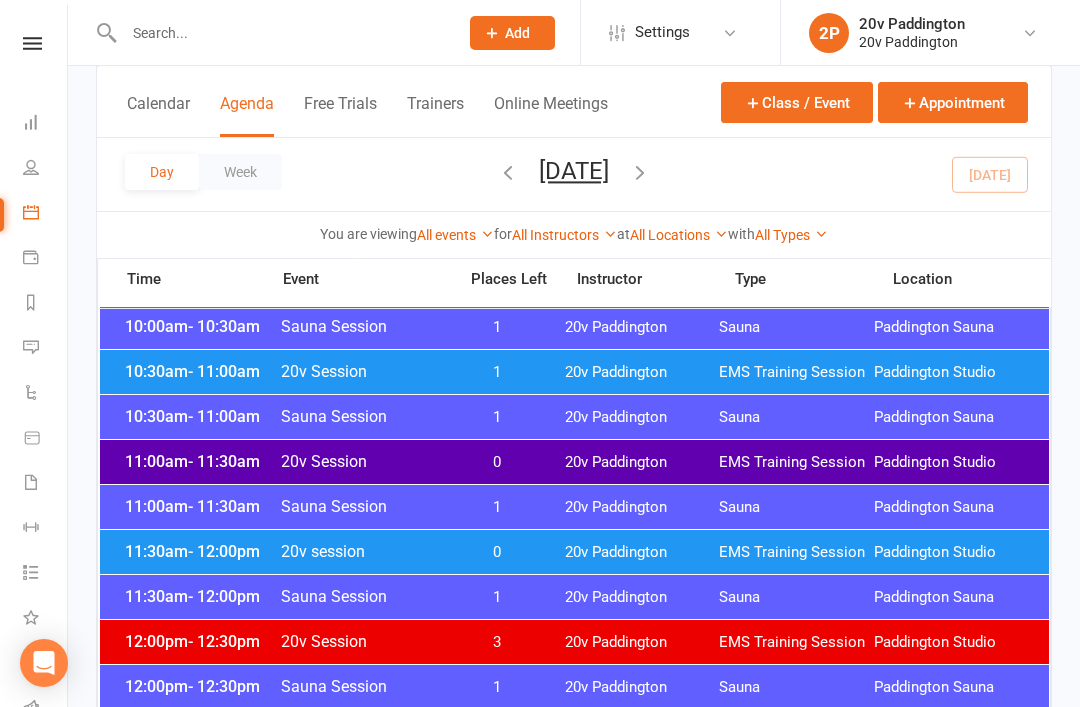 click on "20v session" at bounding box center [362, 551] 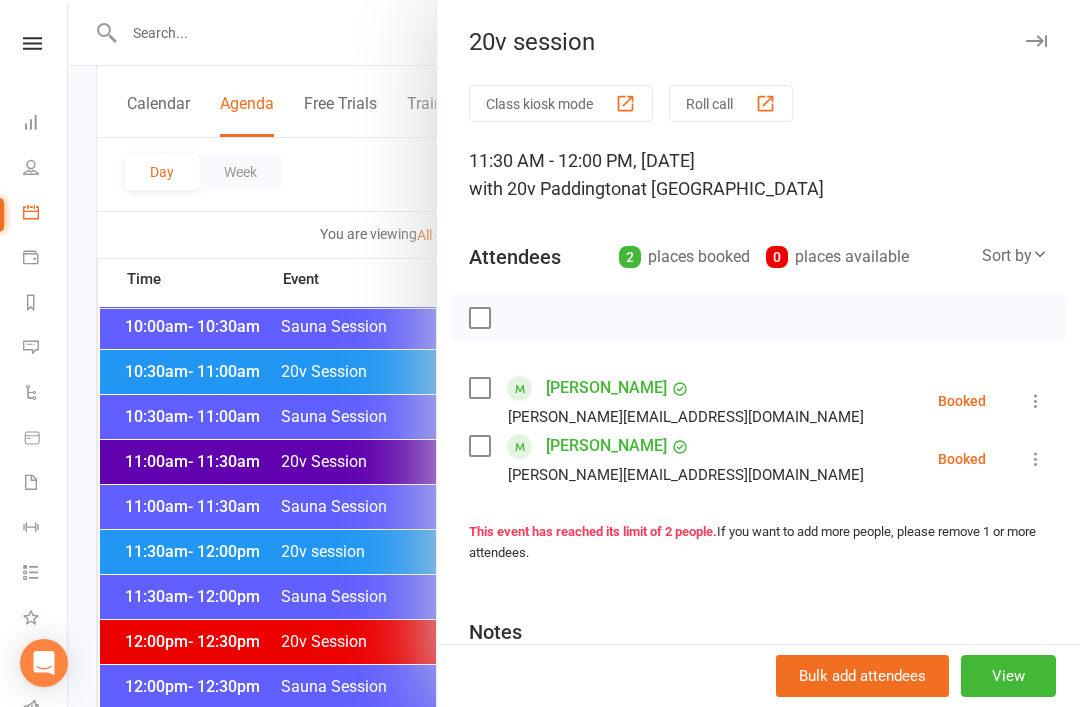 click at bounding box center (574, 353) 